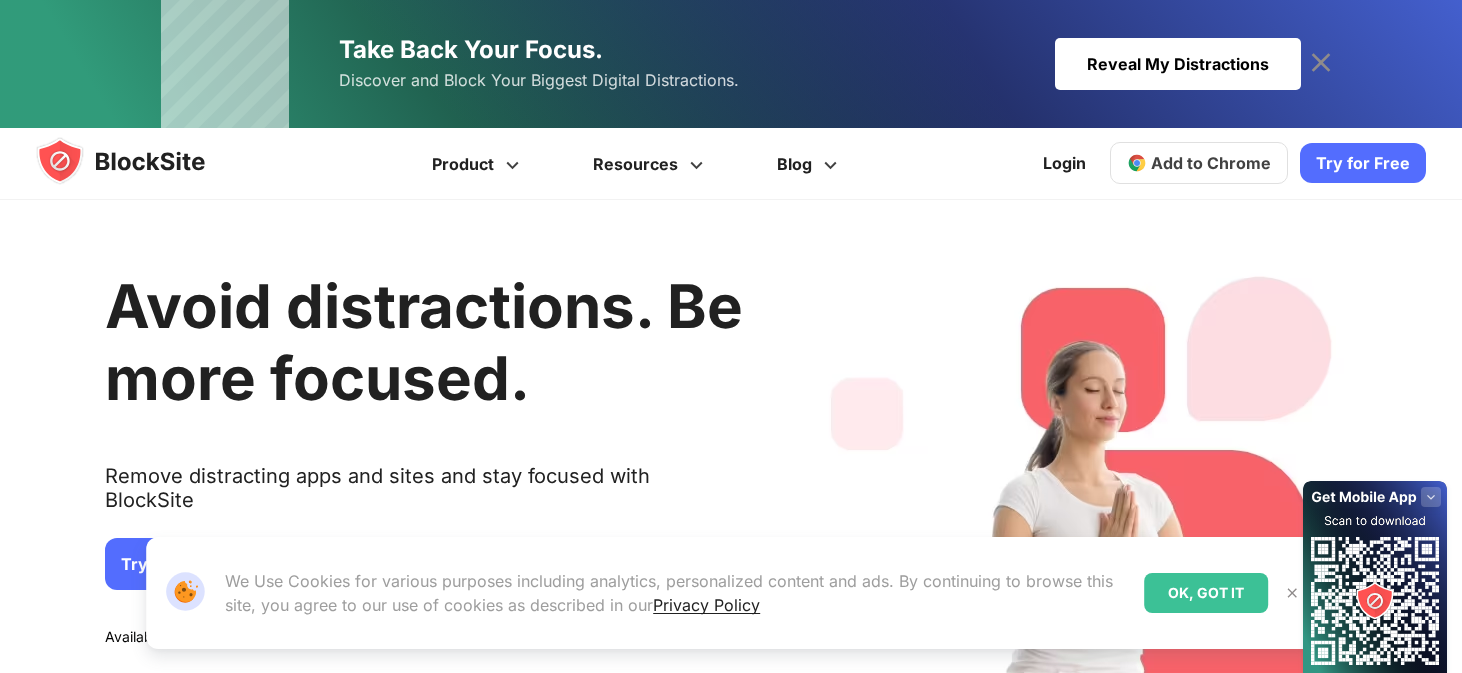 scroll, scrollTop: 500, scrollLeft: 0, axis: vertical 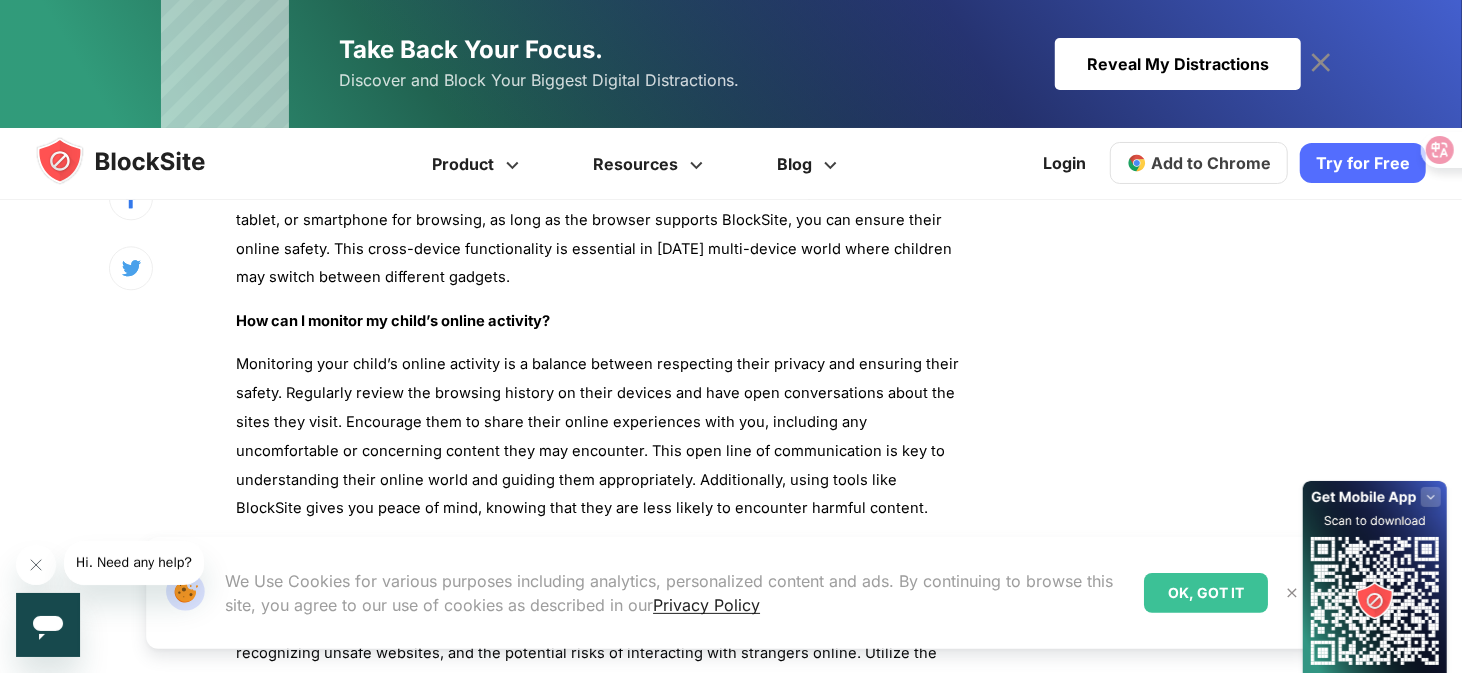 click on "OK, GOT IT" at bounding box center (1206, 593) 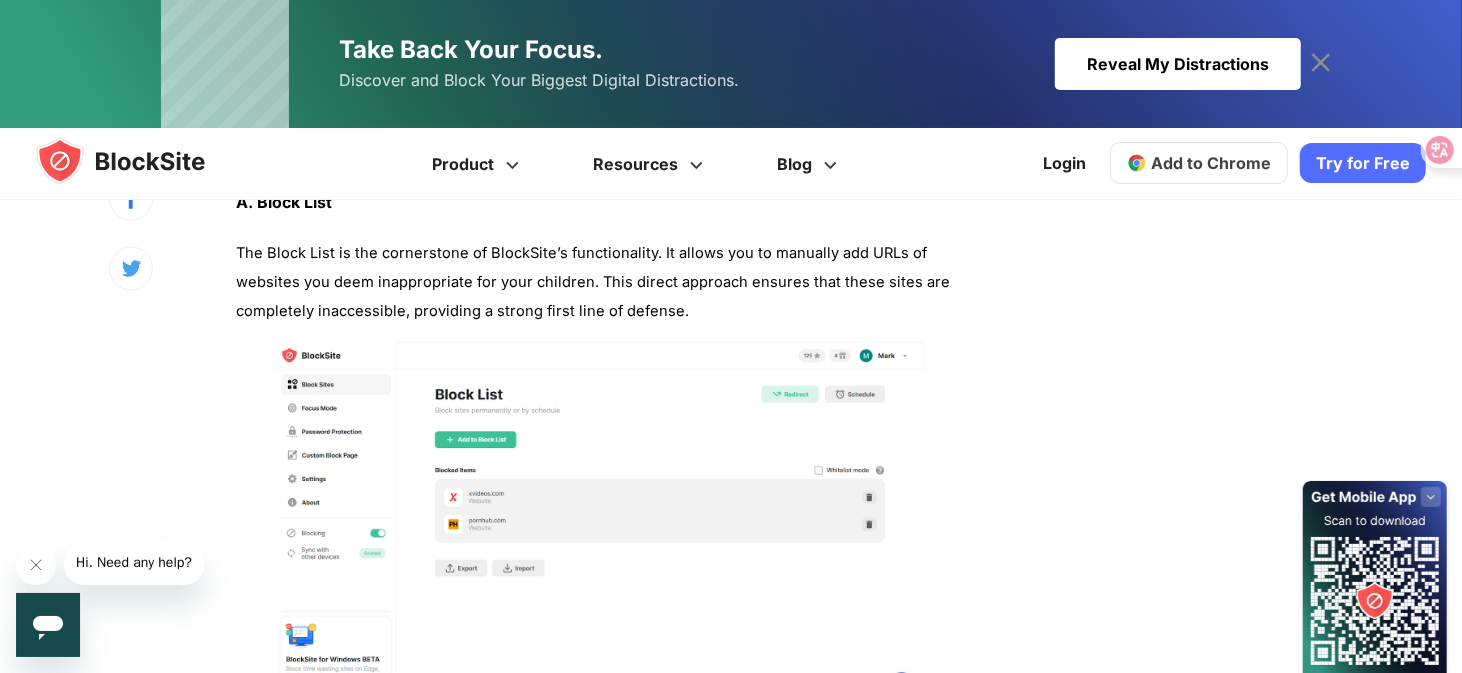 scroll, scrollTop: 1773, scrollLeft: 0, axis: vertical 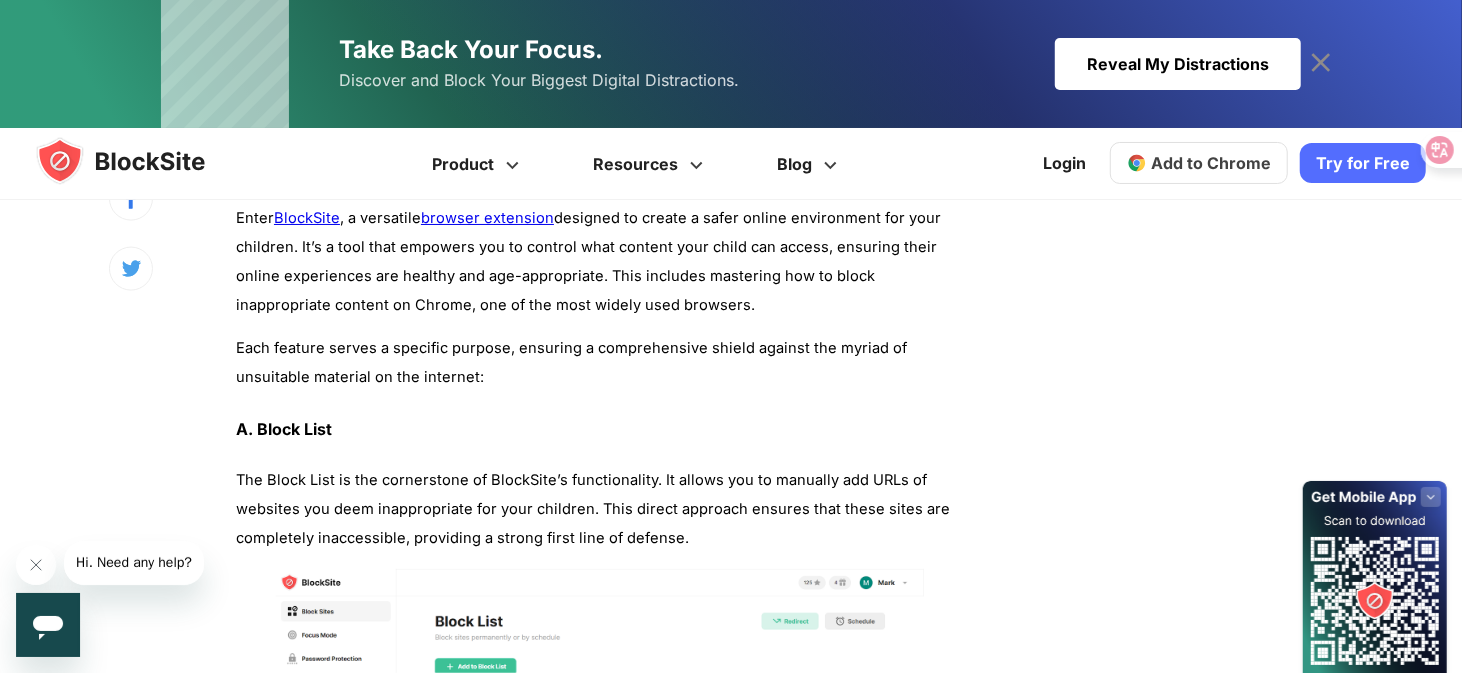 click on "Add to Chrome" at bounding box center [1211, 163] 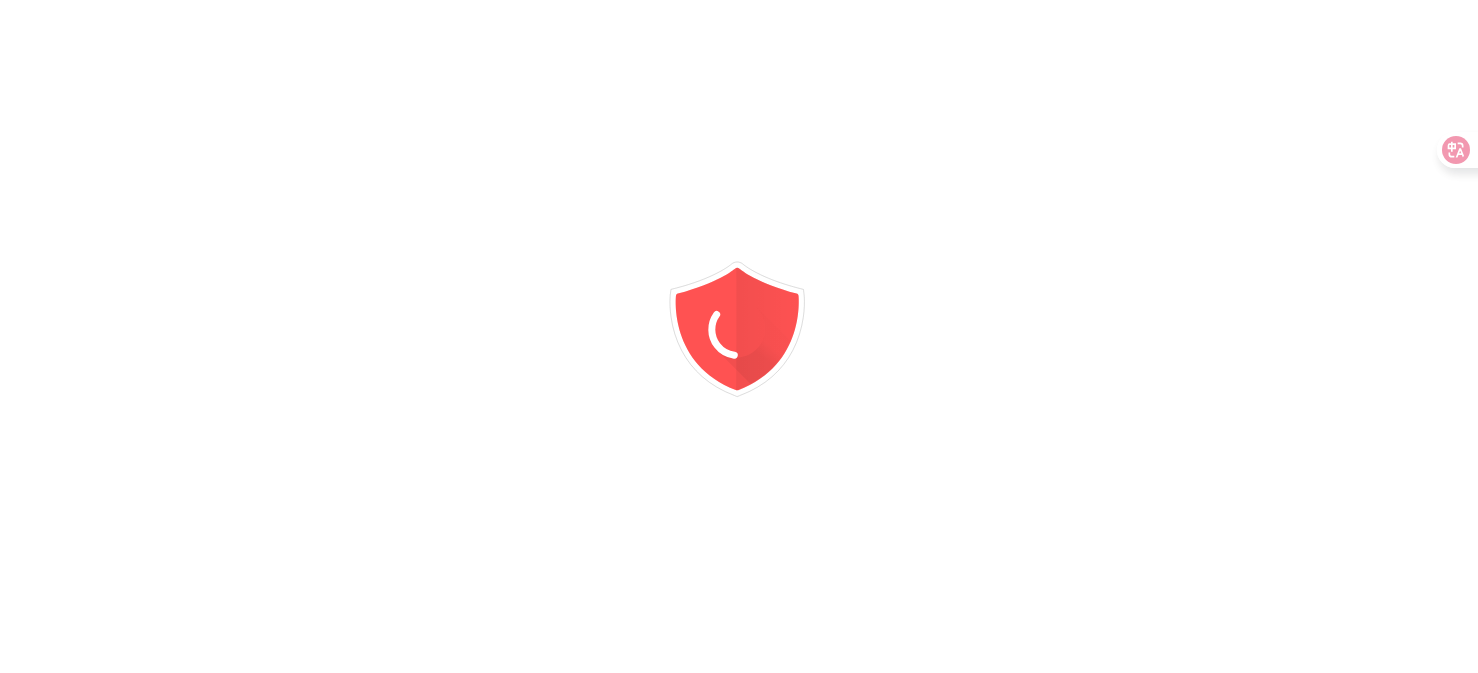drag, startPoint x: 0, startPoint y: 0, endPoint x: 1014, endPoint y: 7, distance: 1014.0242 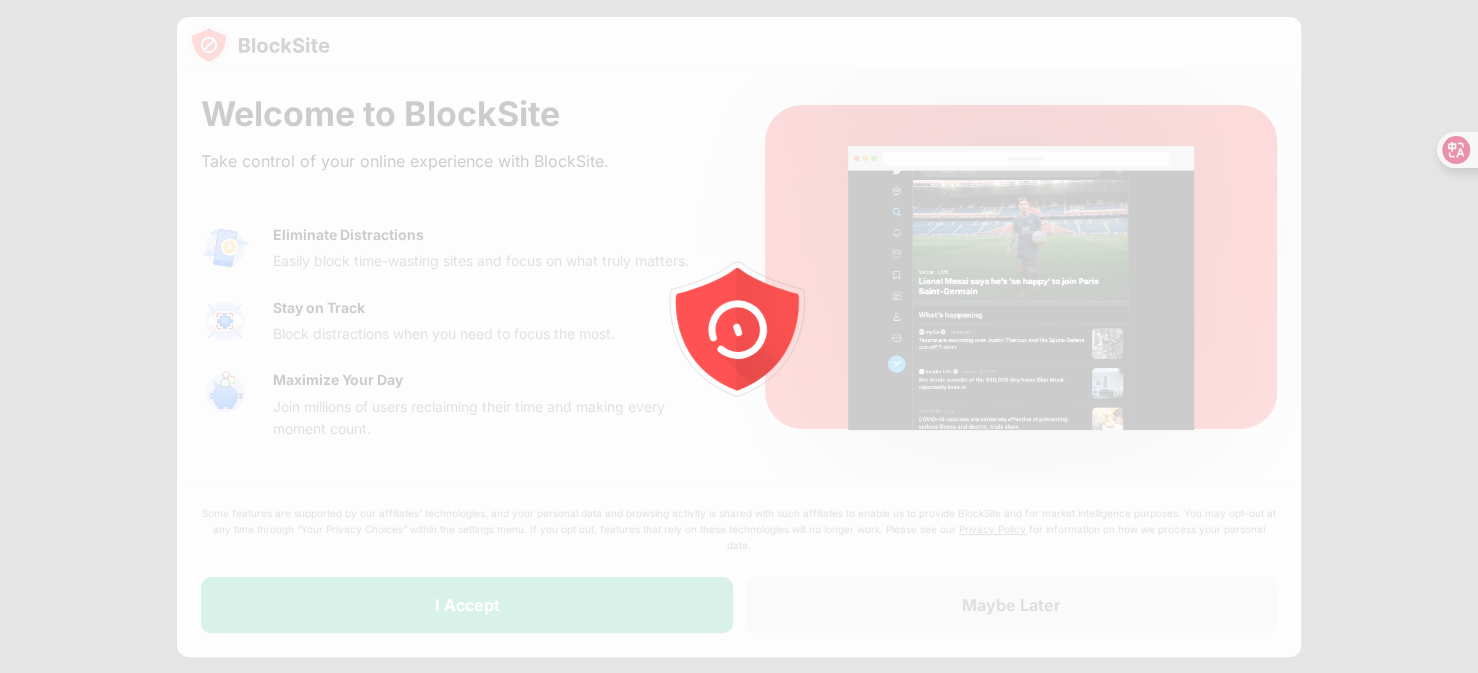 scroll, scrollTop: 0, scrollLeft: 0, axis: both 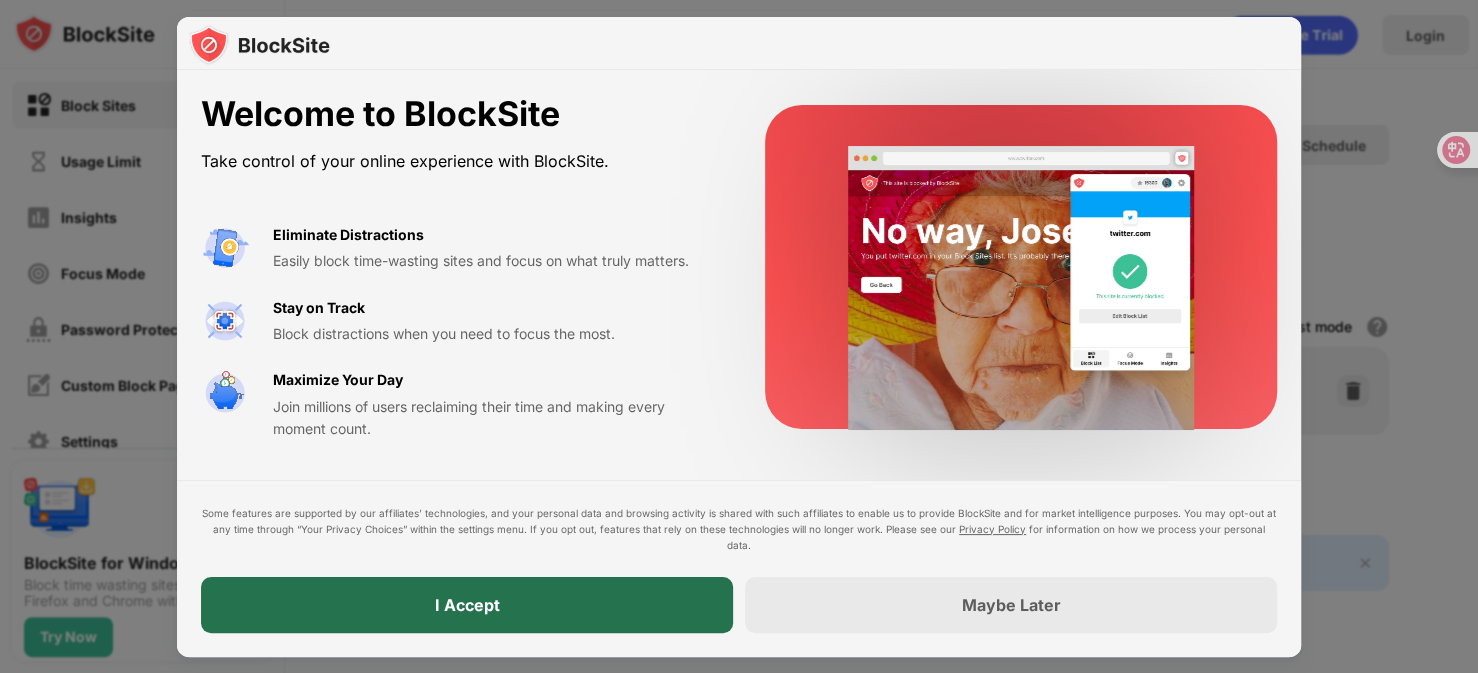 click on "I Accept" at bounding box center (467, 605) 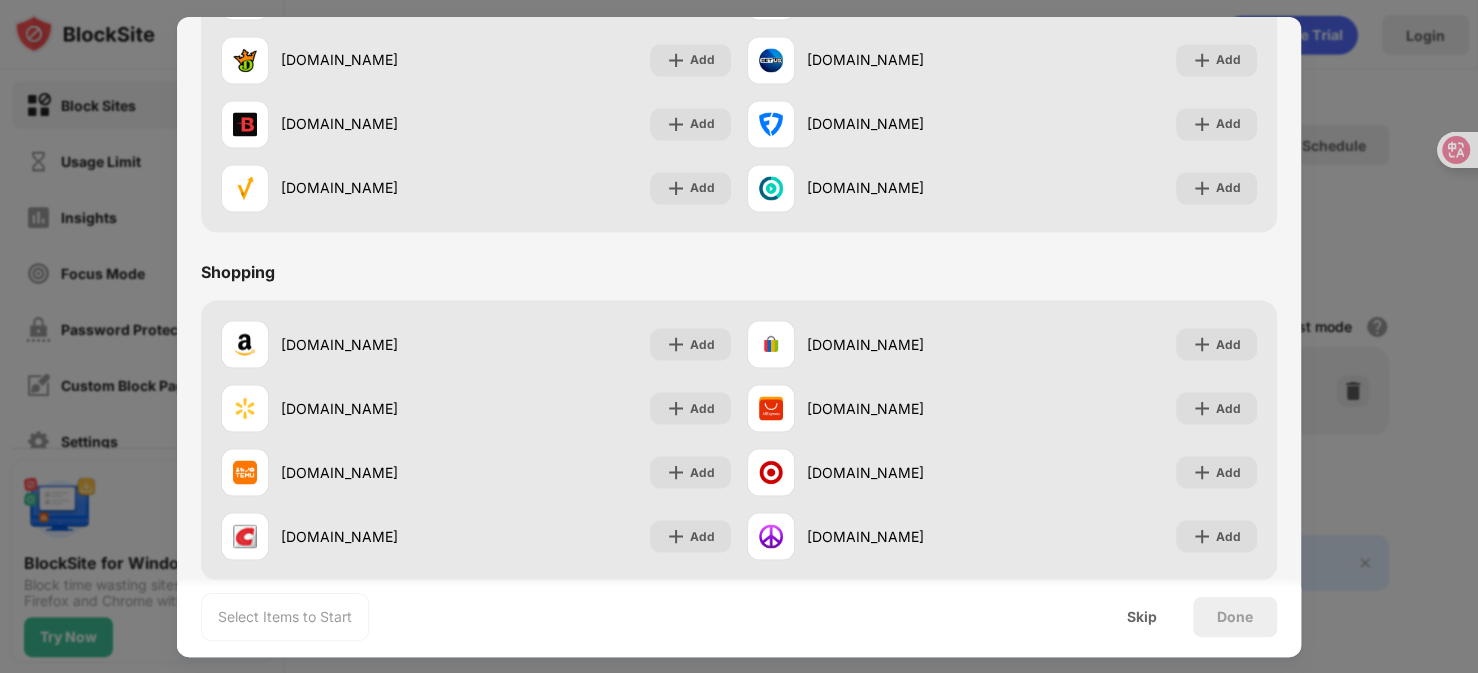 scroll, scrollTop: 2094, scrollLeft: 0, axis: vertical 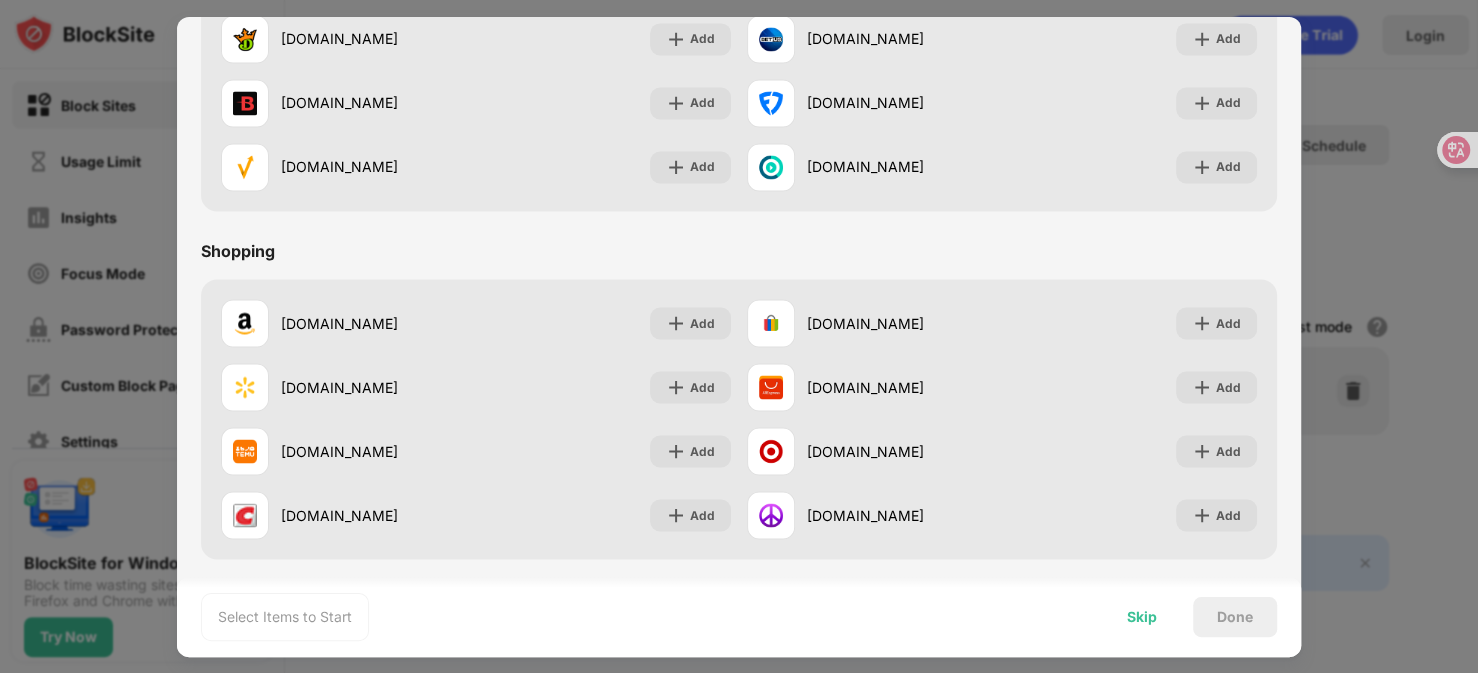 click on "Skip" at bounding box center (1142, 617) 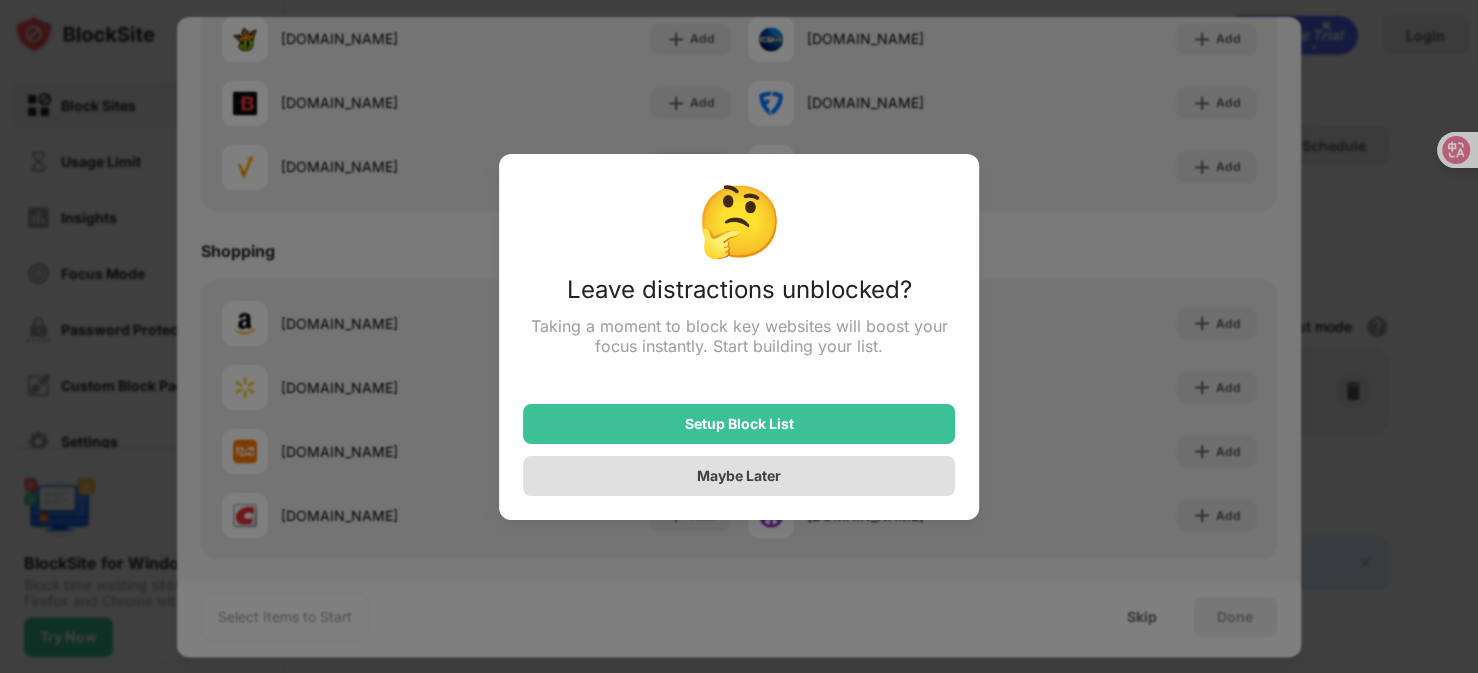 click on "Maybe Later" at bounding box center [739, 476] 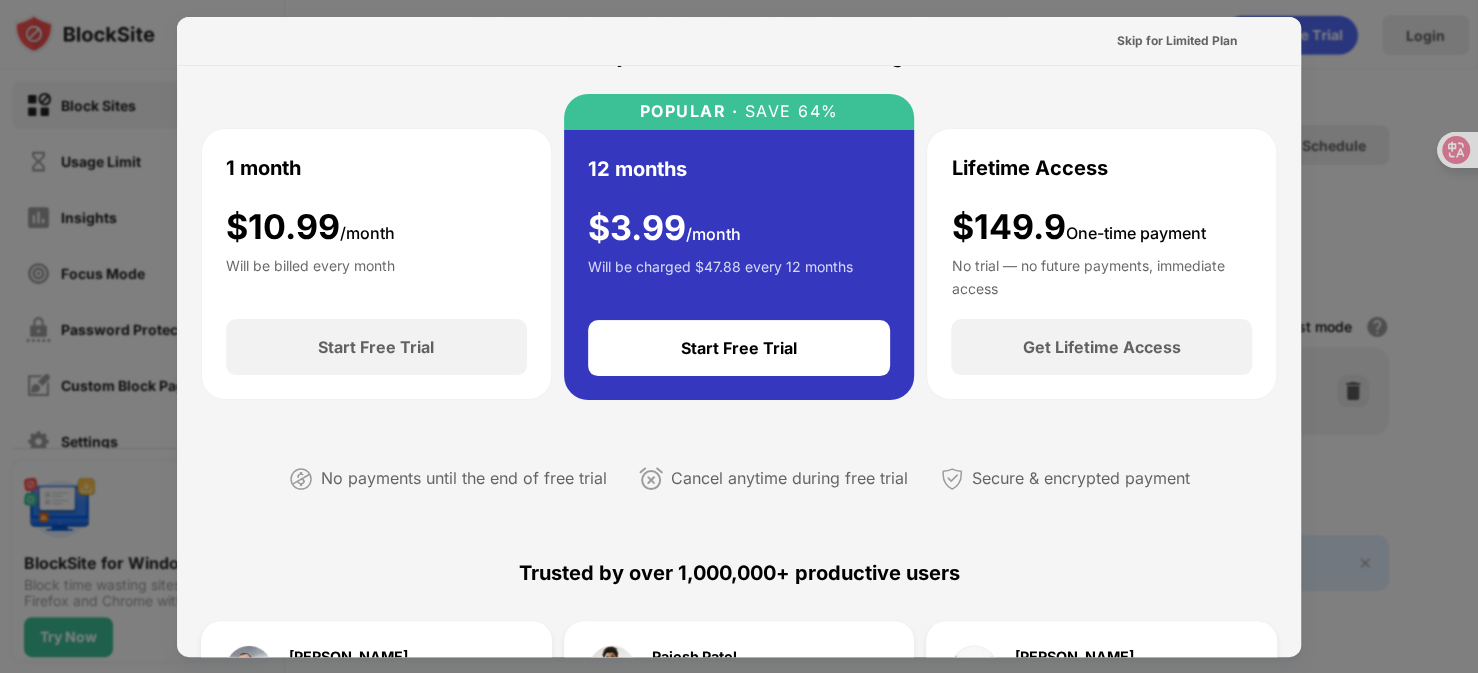 scroll, scrollTop: 0, scrollLeft: 0, axis: both 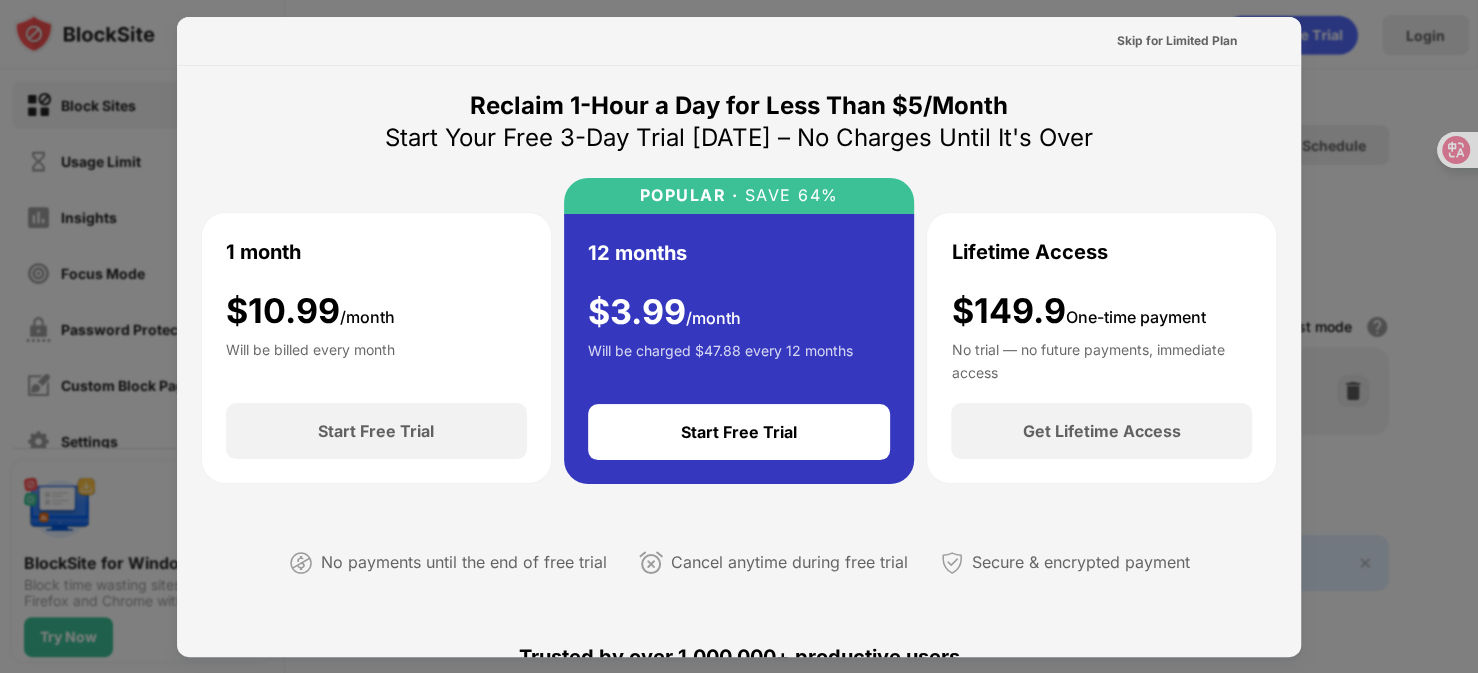 click at bounding box center [739, 336] 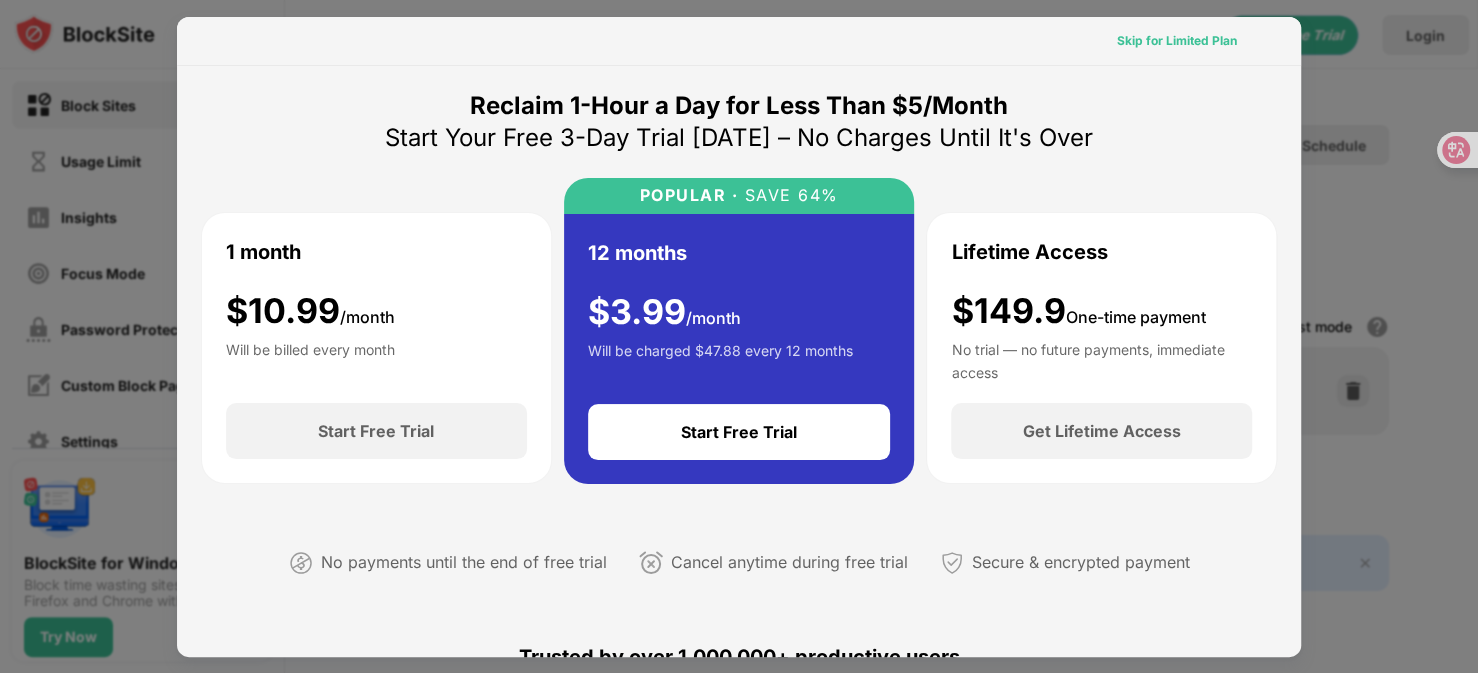 click on "Skip for Limited Plan" at bounding box center [1177, 41] 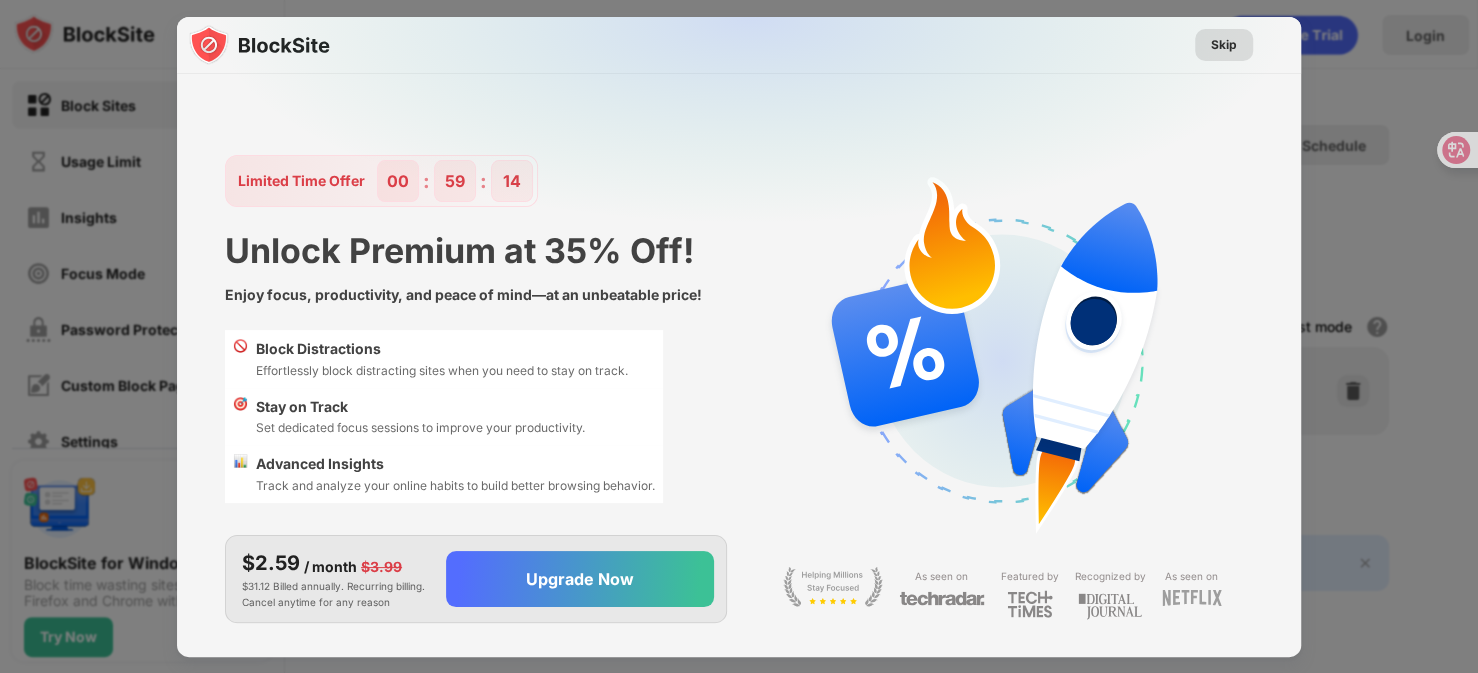 click on "Skip" at bounding box center (1224, 45) 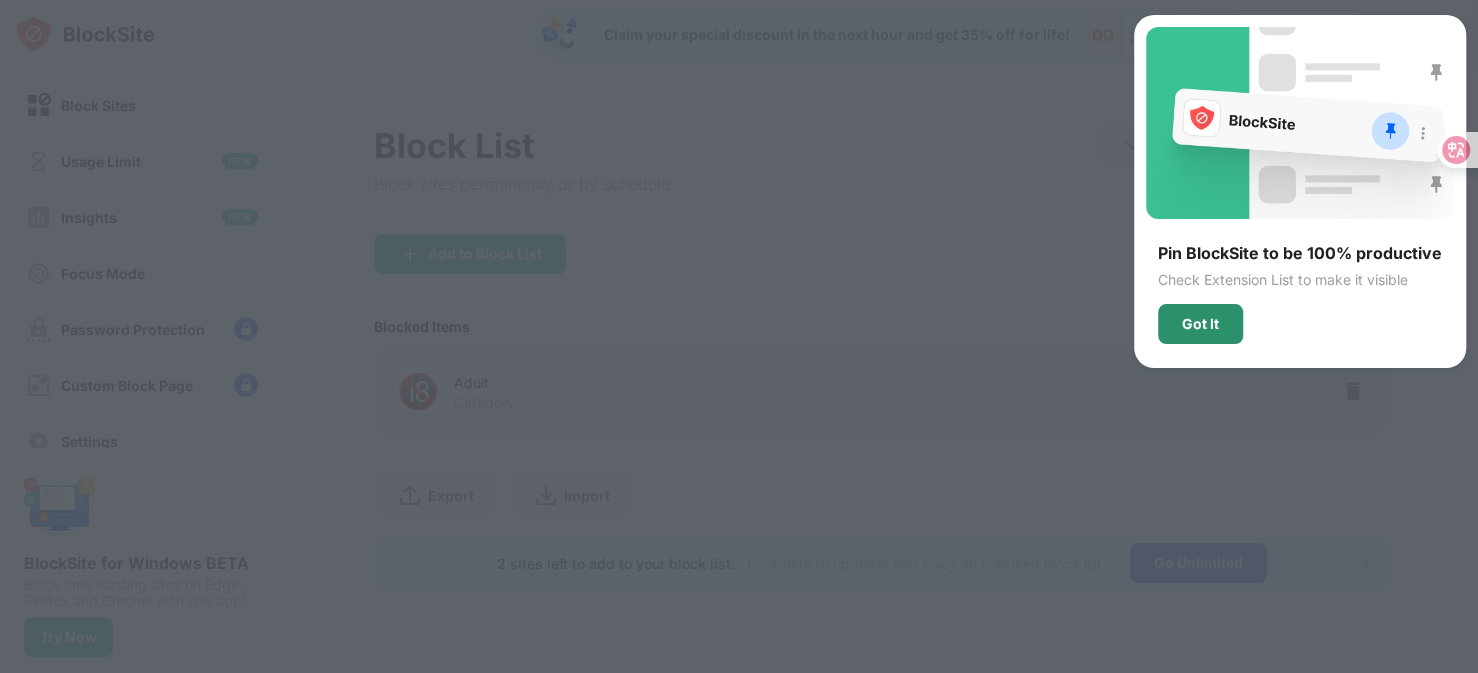 click at bounding box center (739, 336) 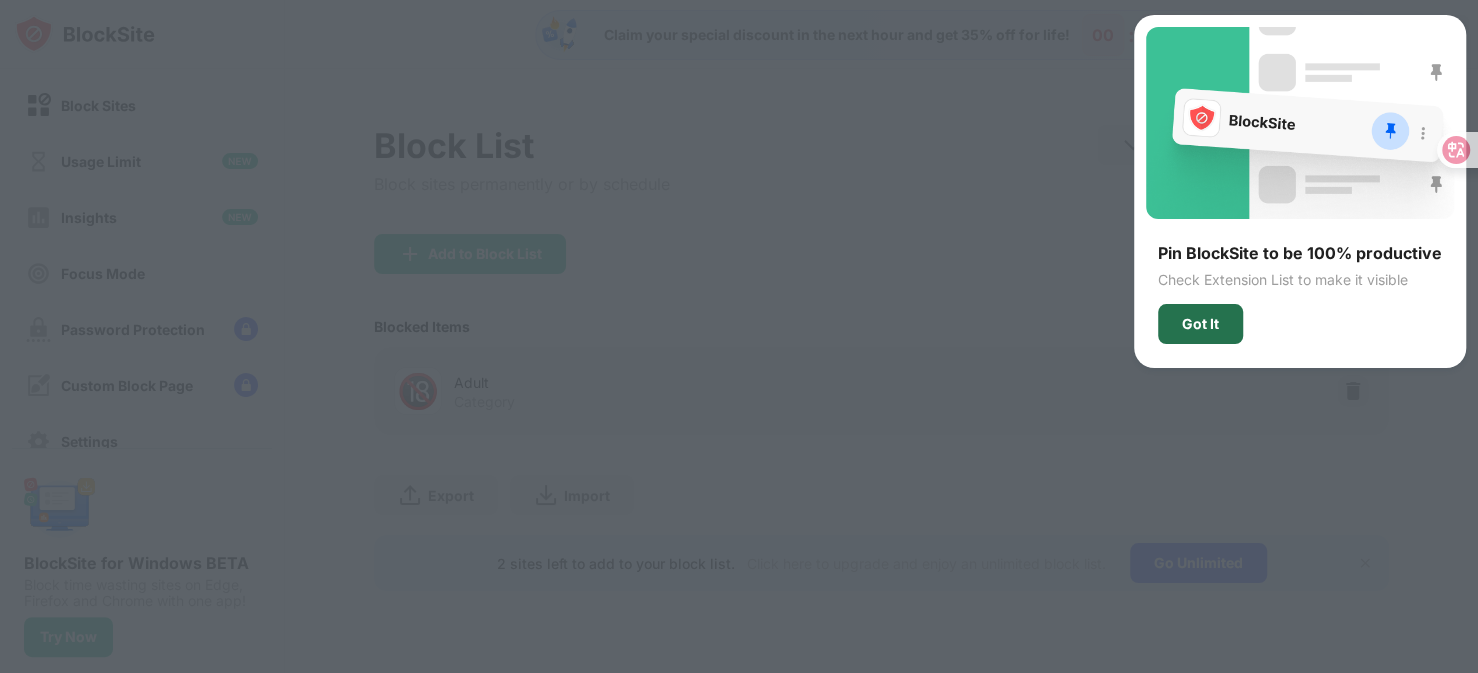 click on "Got It" at bounding box center [1200, 324] 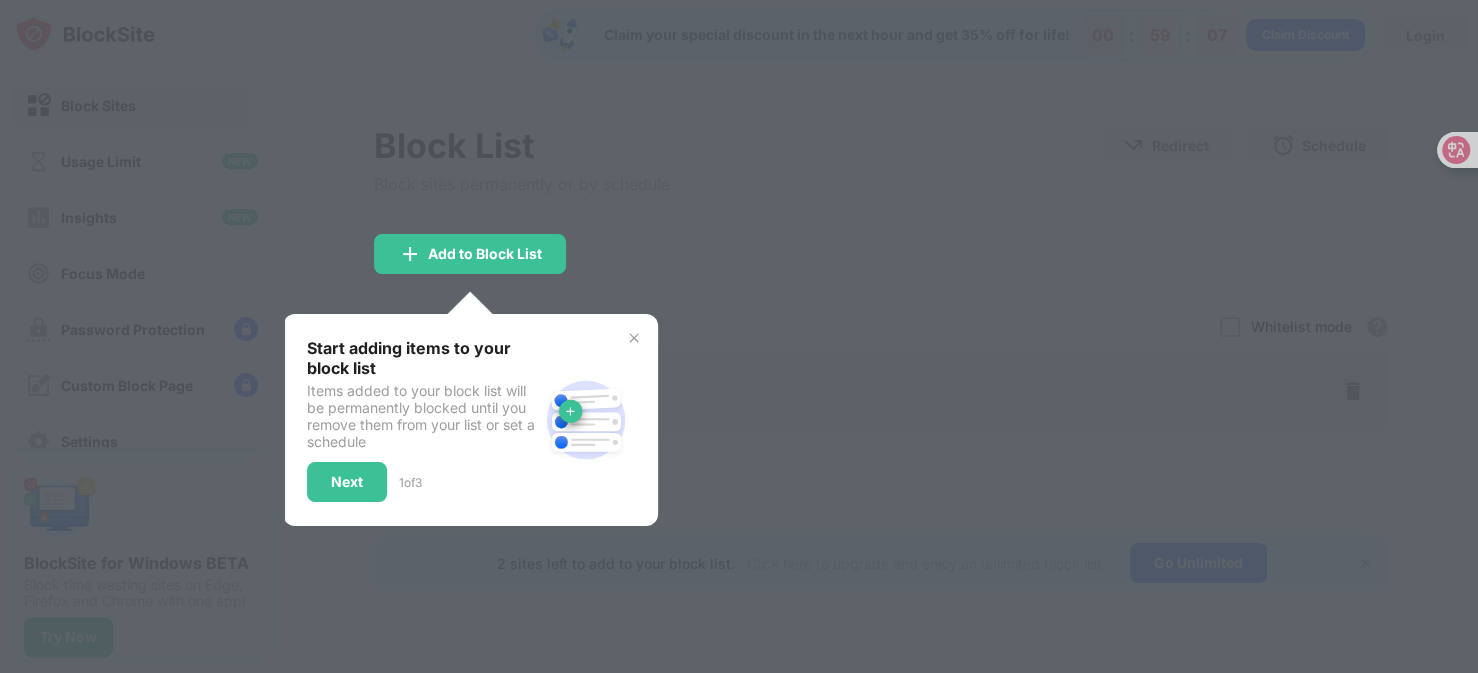 click on "Start adding items to your block list Items added to your block list will be permanently blocked until you remove them from your list or set a schedule Next 1  of  3" at bounding box center [470, 420] 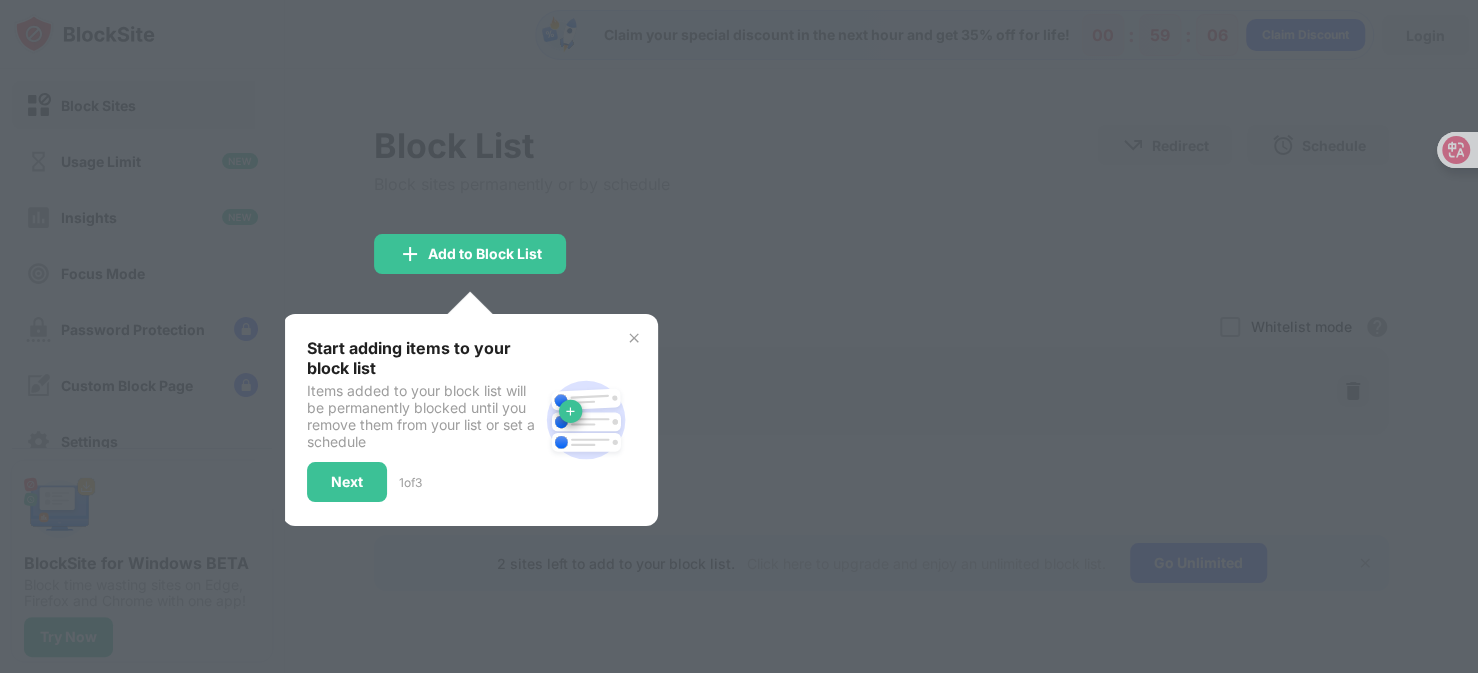 click at bounding box center (634, 338) 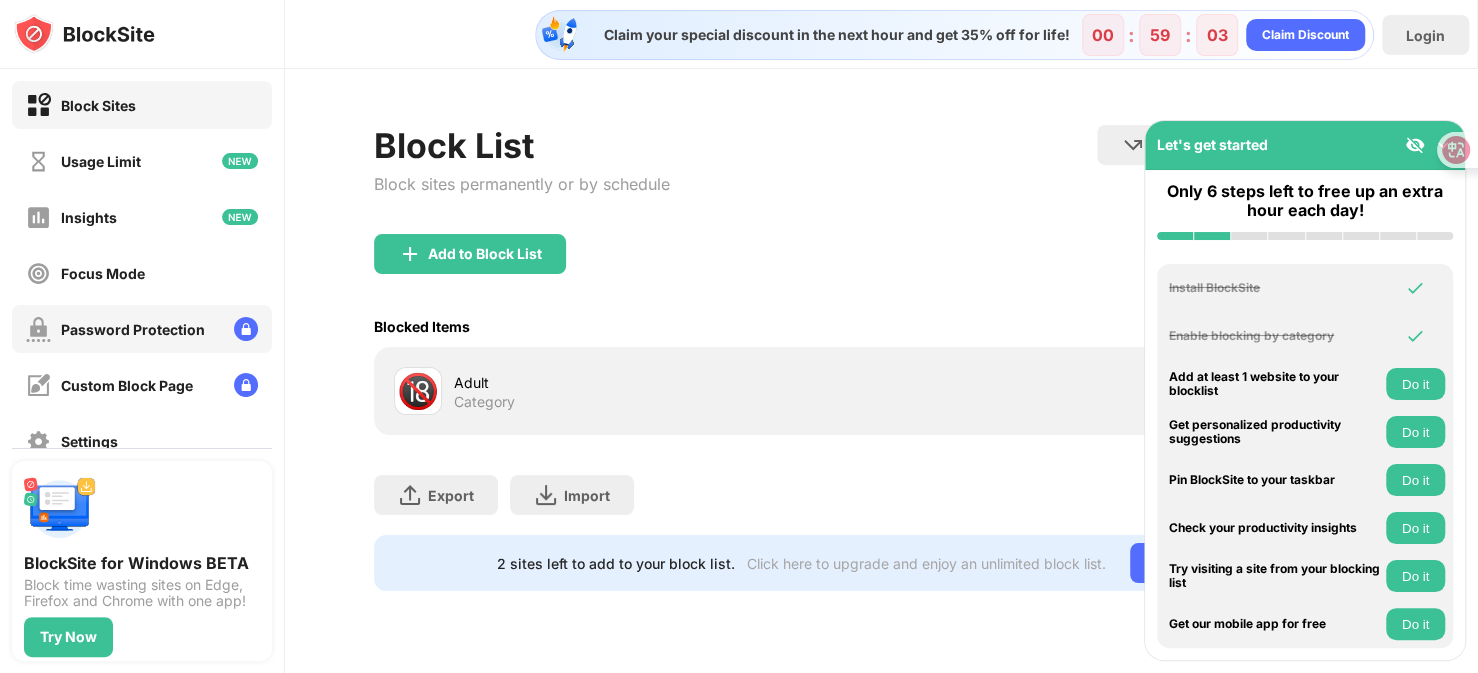 scroll, scrollTop: 100, scrollLeft: 0, axis: vertical 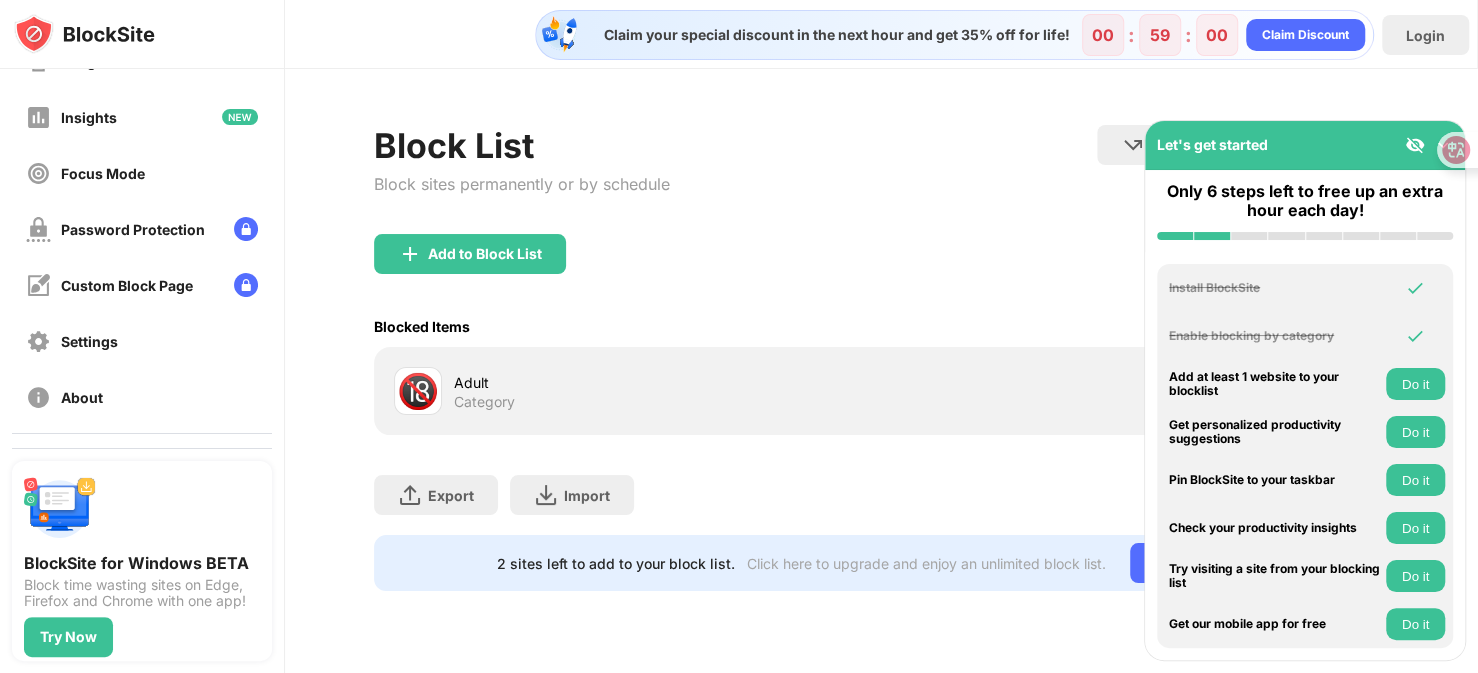 click on "Add to Block List" at bounding box center (882, 270) 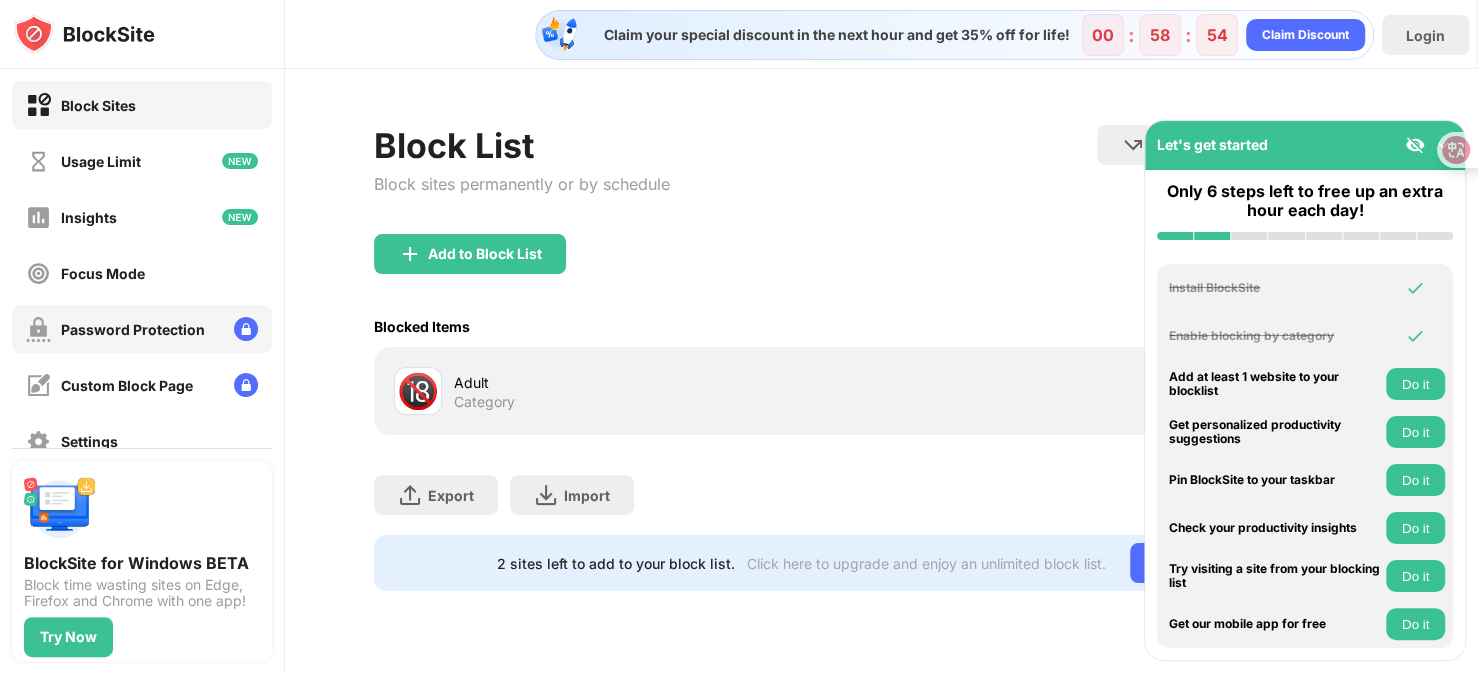 scroll, scrollTop: 100, scrollLeft: 0, axis: vertical 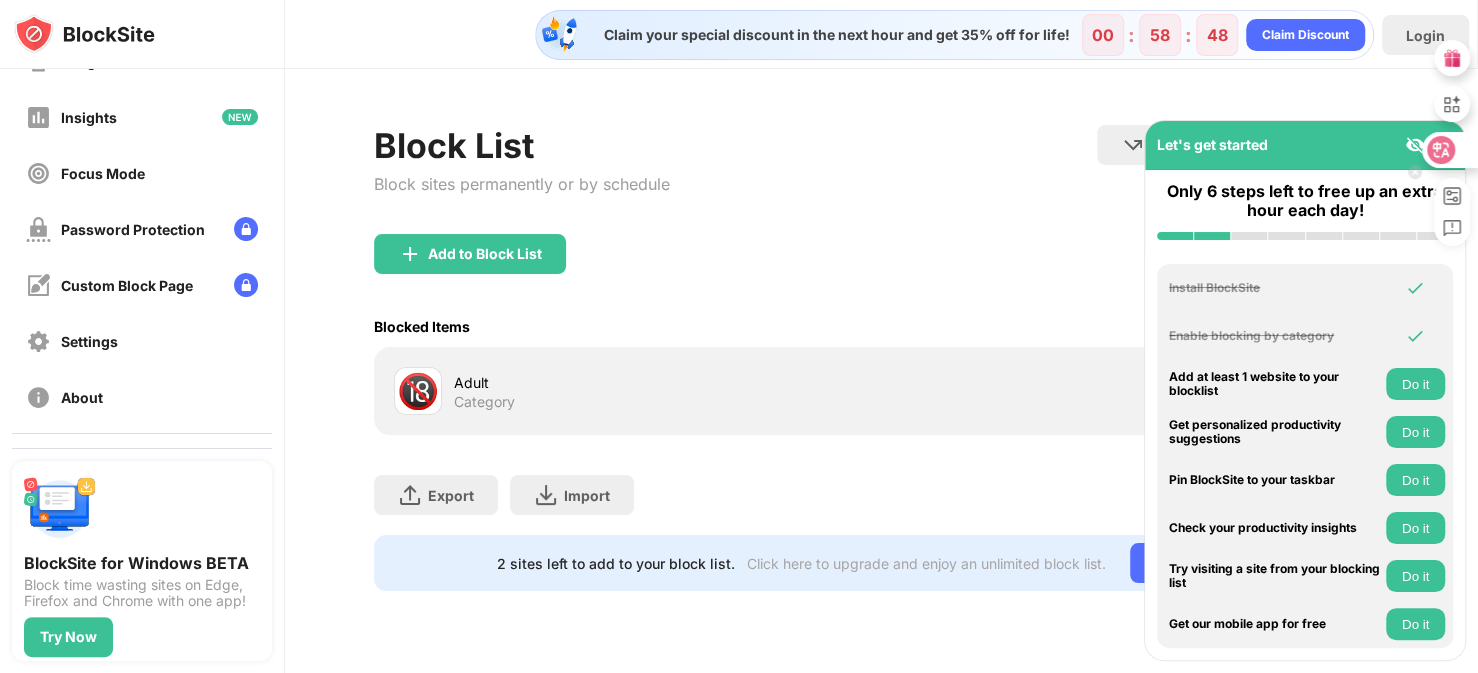 click 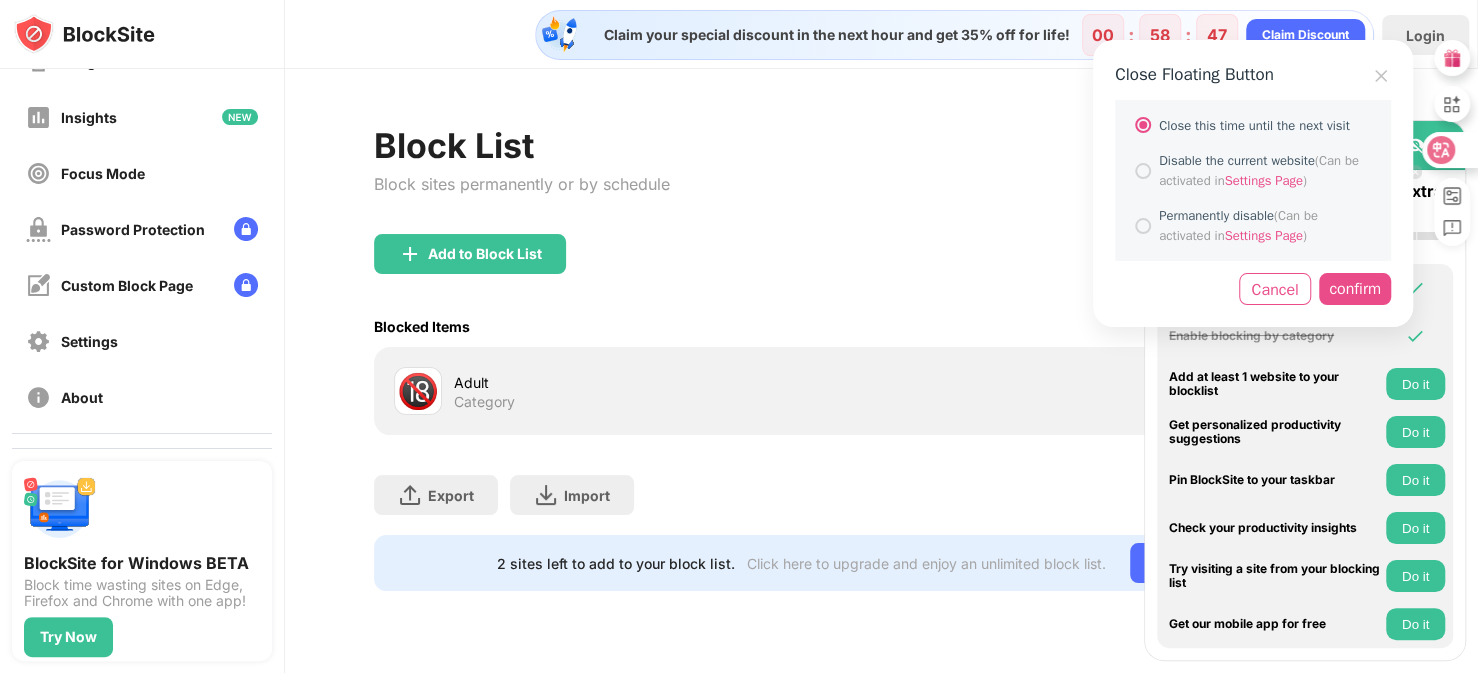 click on "confirm" at bounding box center [1355, 289] 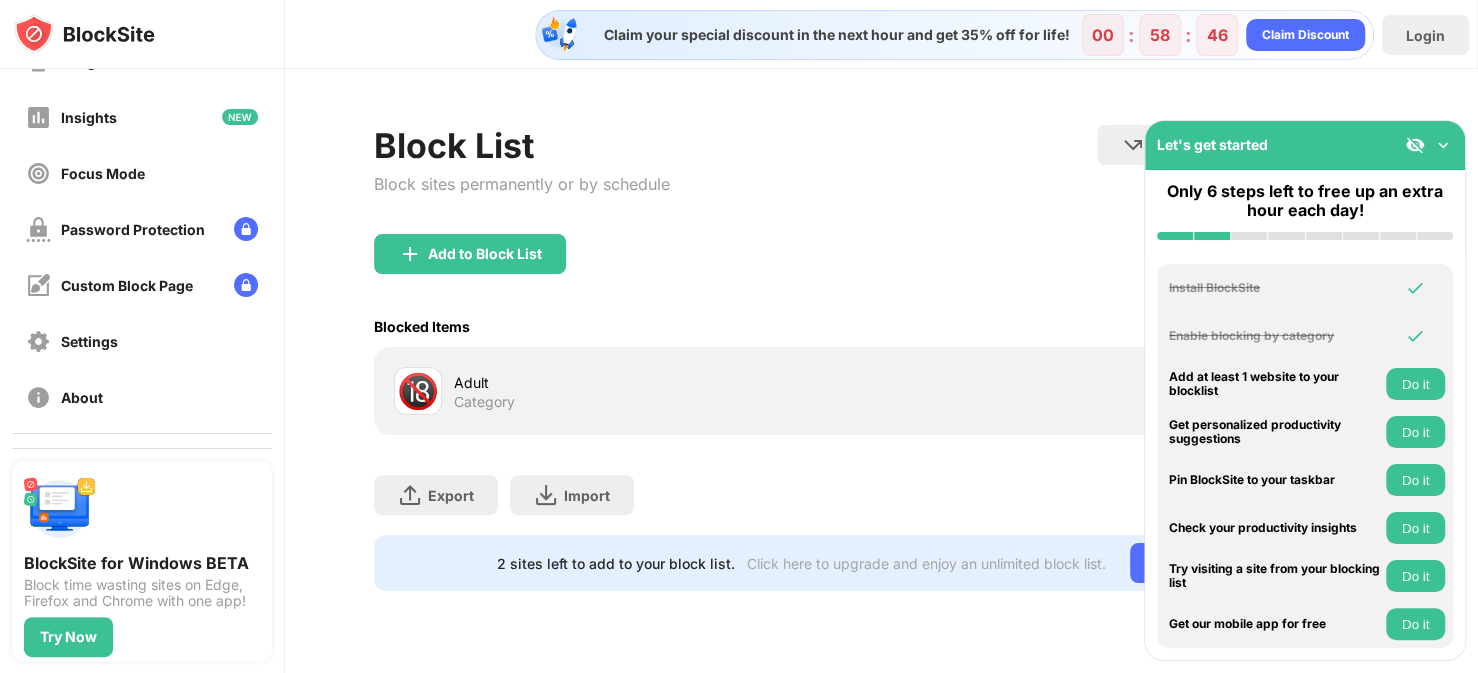 click at bounding box center (1443, 145) 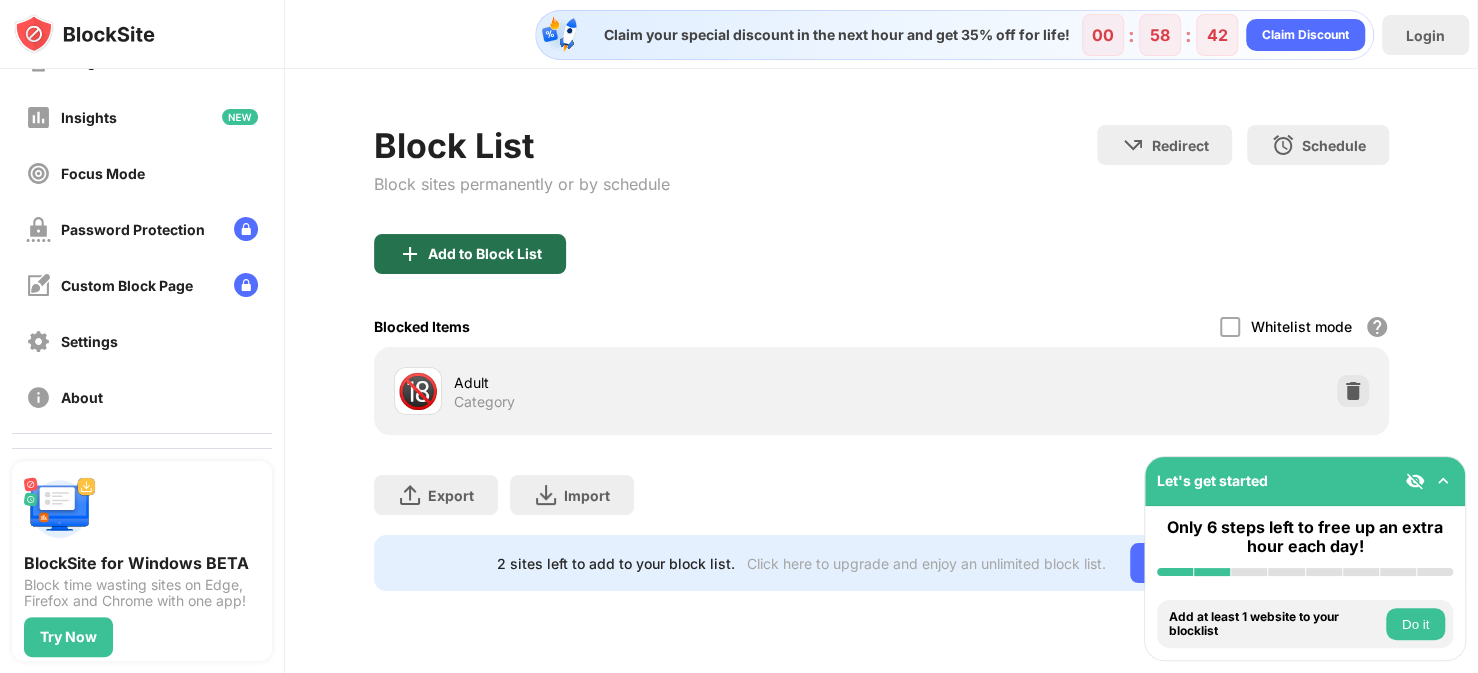 click at bounding box center (410, 254) 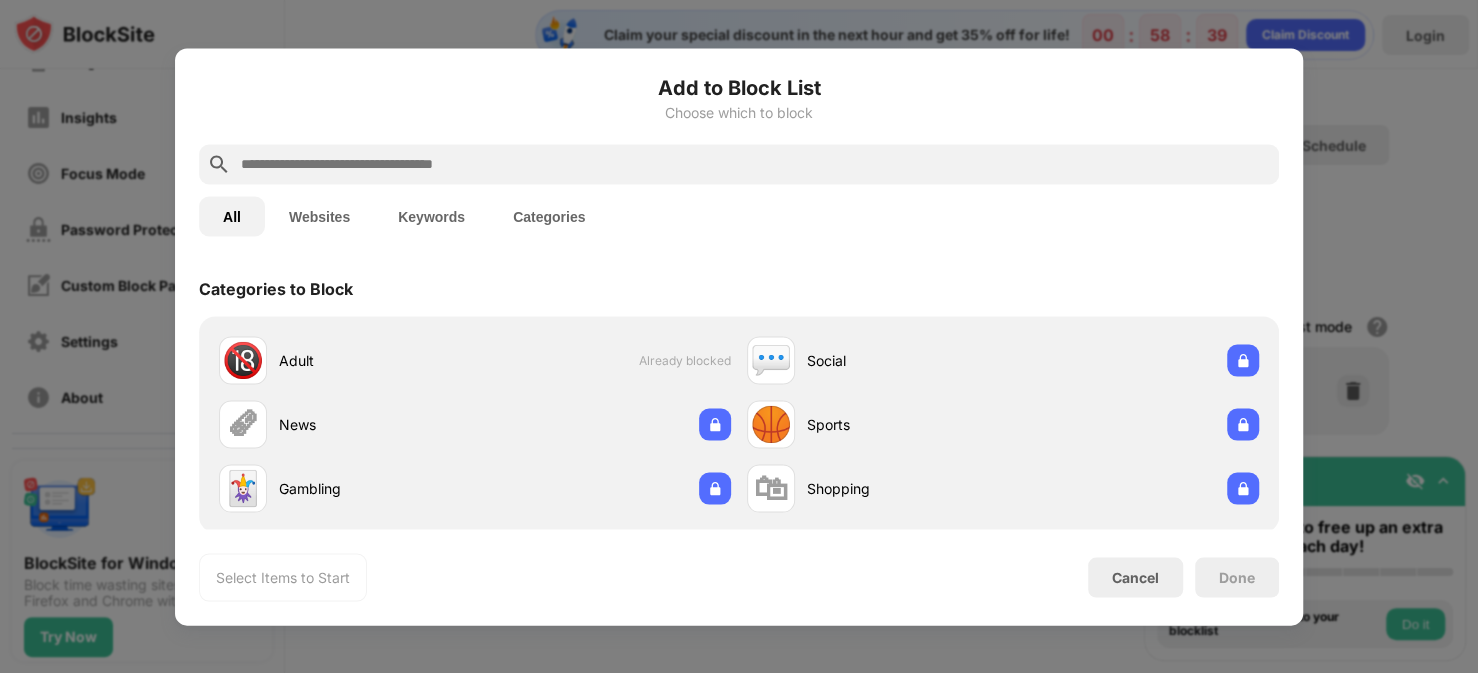 click on "Keywords" at bounding box center (431, 216) 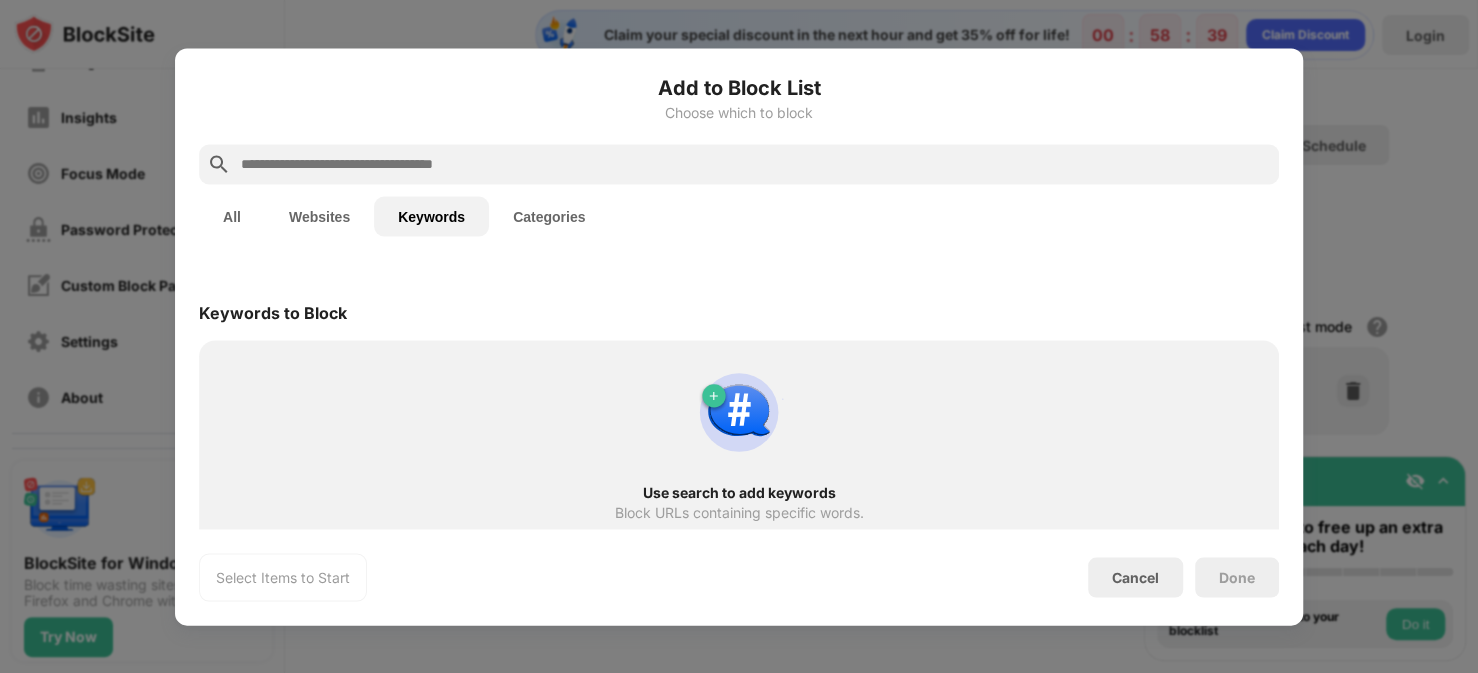 click at bounding box center (755, 164) 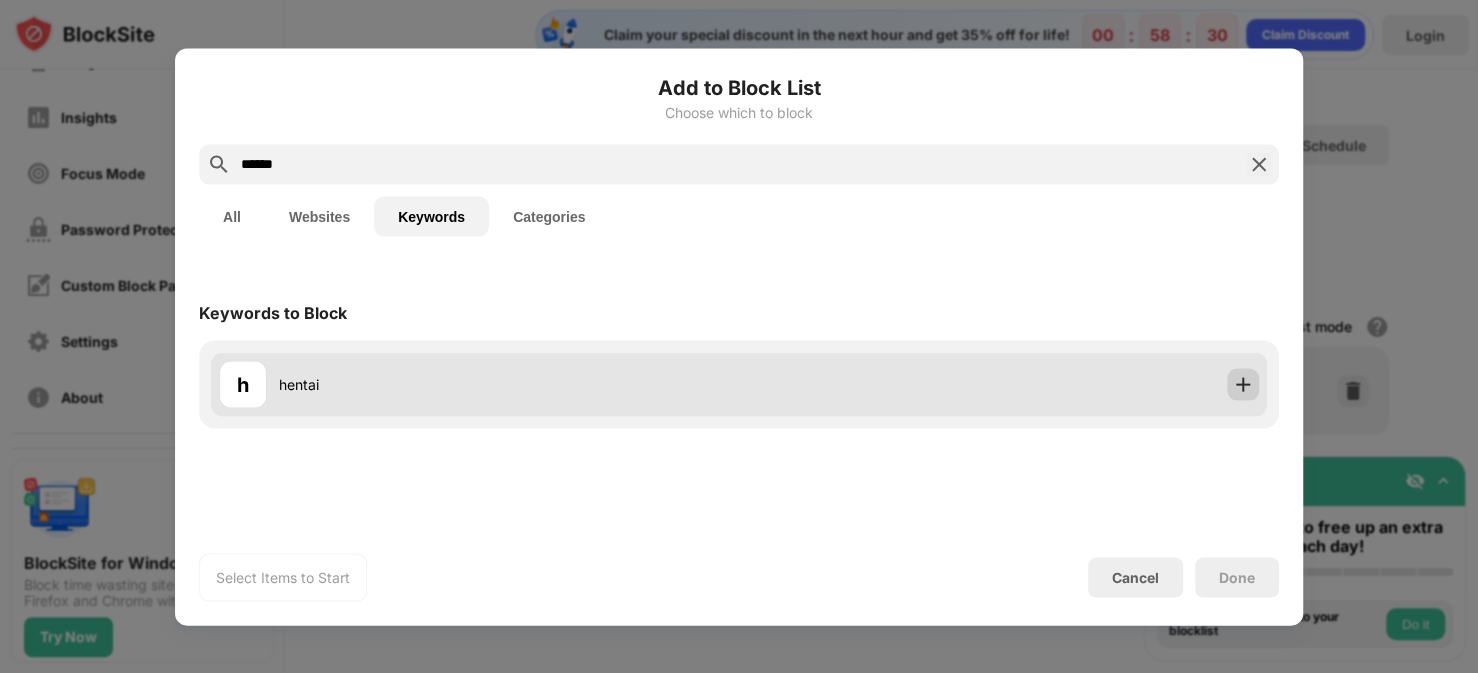 click at bounding box center (1243, 384) 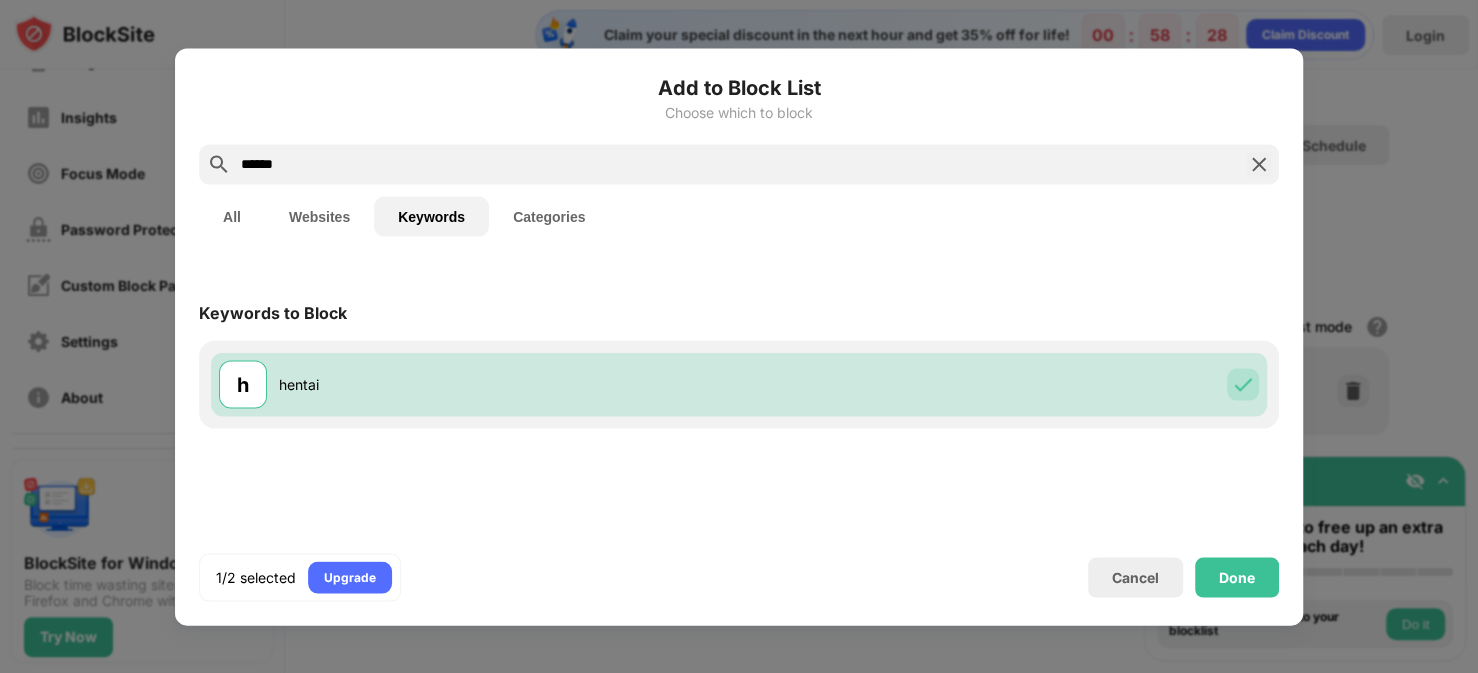 click on "******" at bounding box center (739, 164) 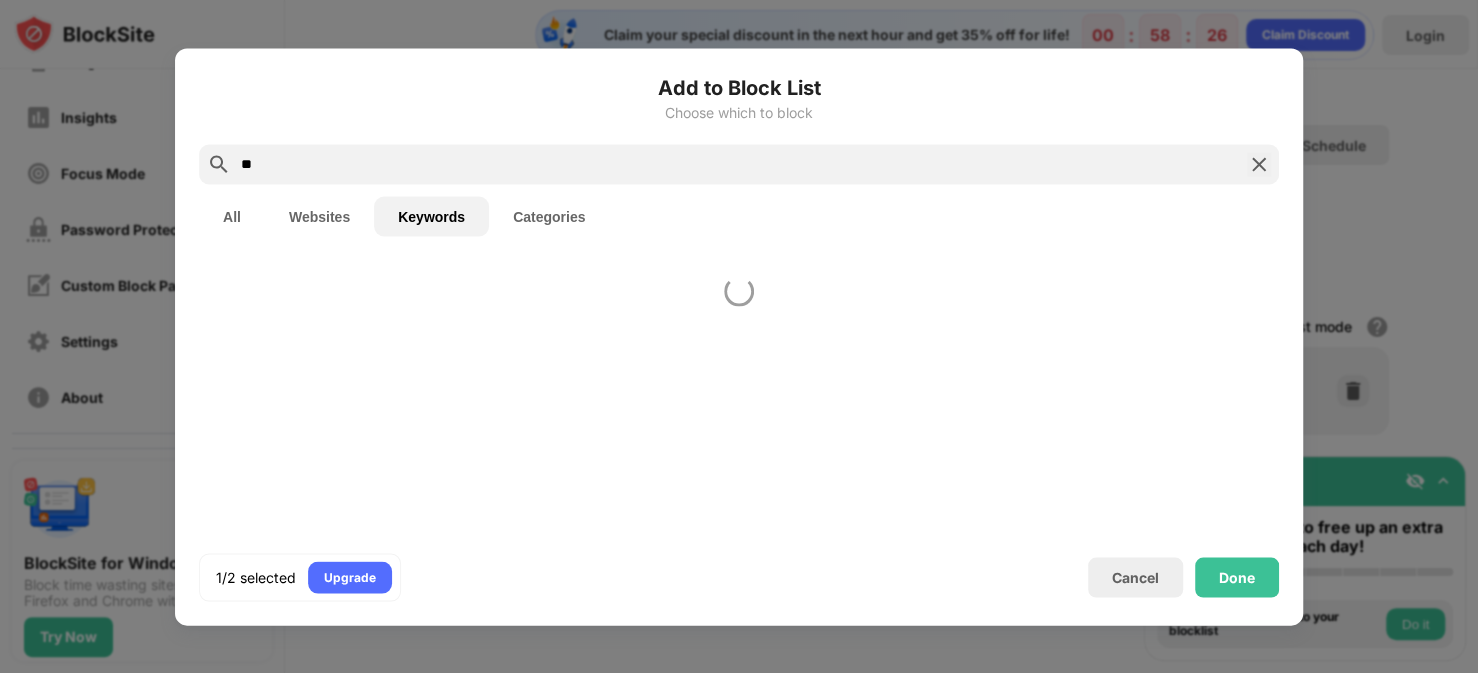 type on "*" 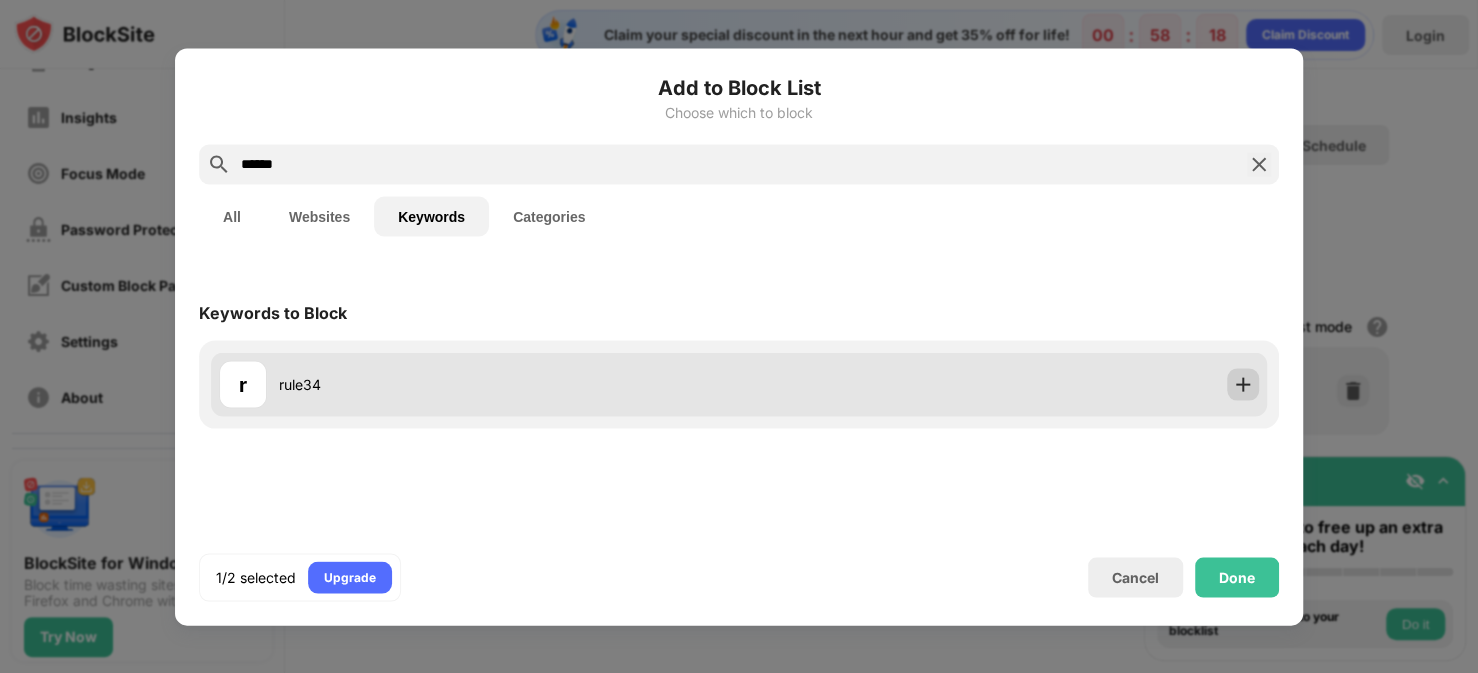 type on "******" 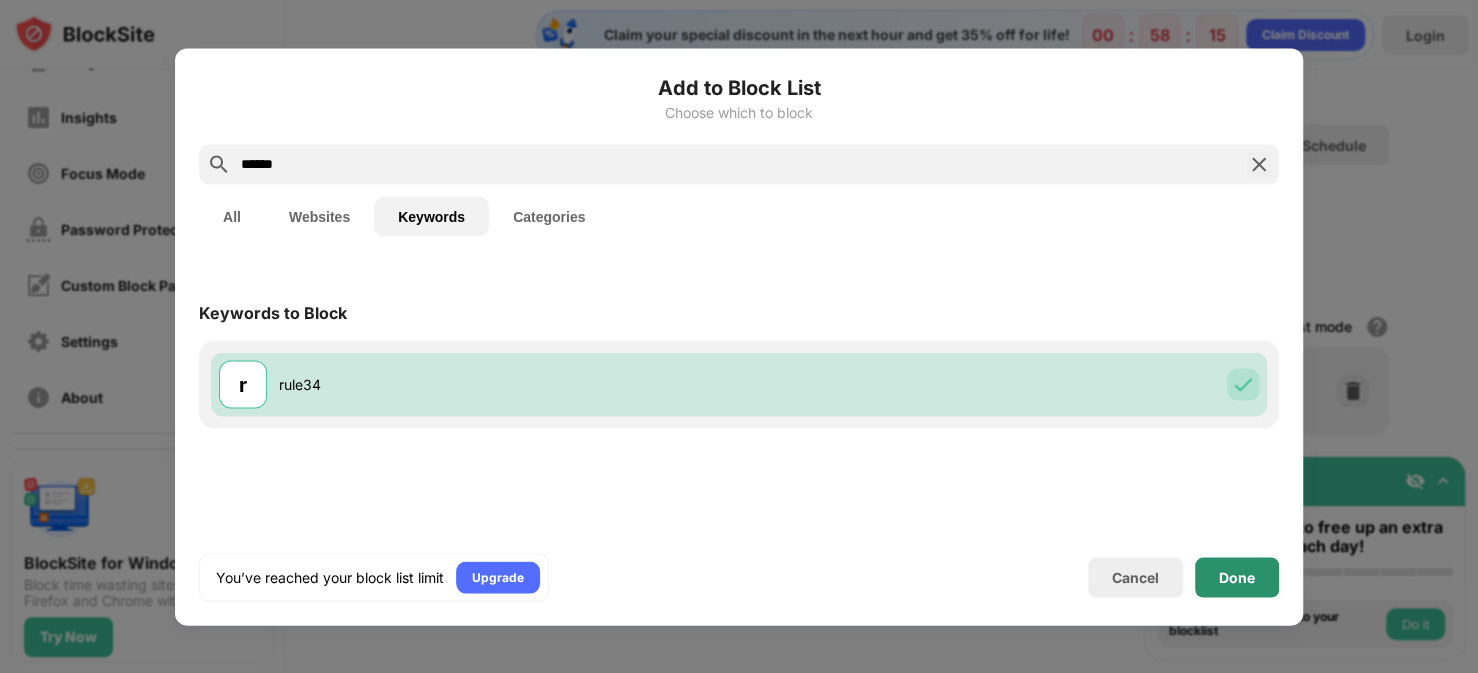 click on "Done" at bounding box center [1237, 577] 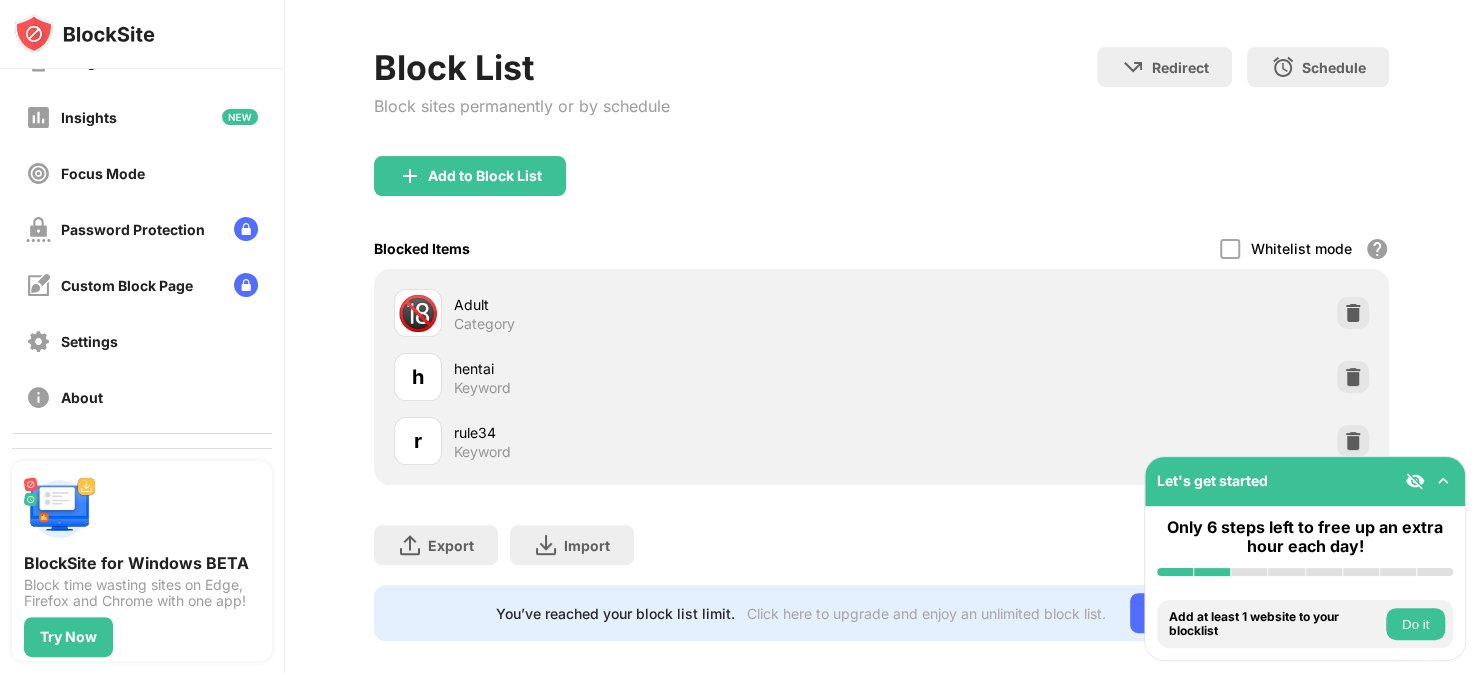 scroll, scrollTop: 100, scrollLeft: 0, axis: vertical 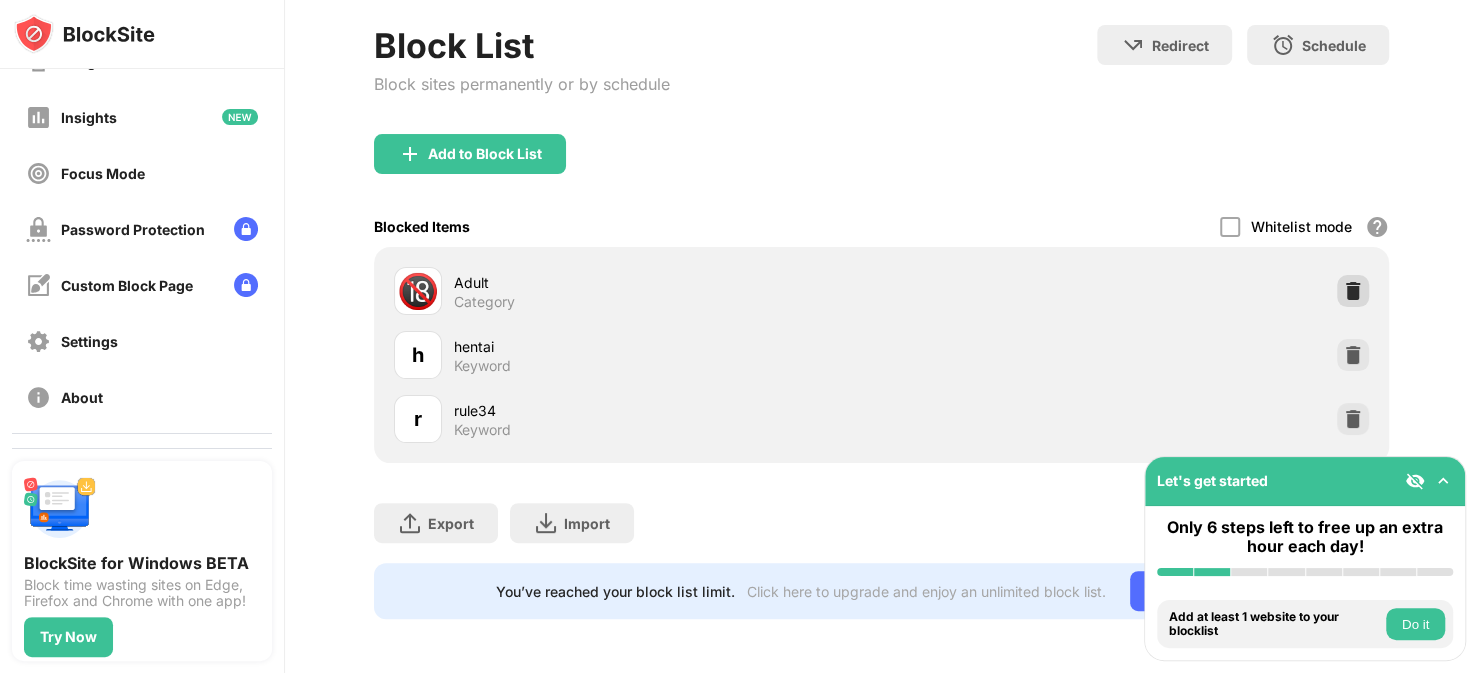 click at bounding box center [1353, 291] 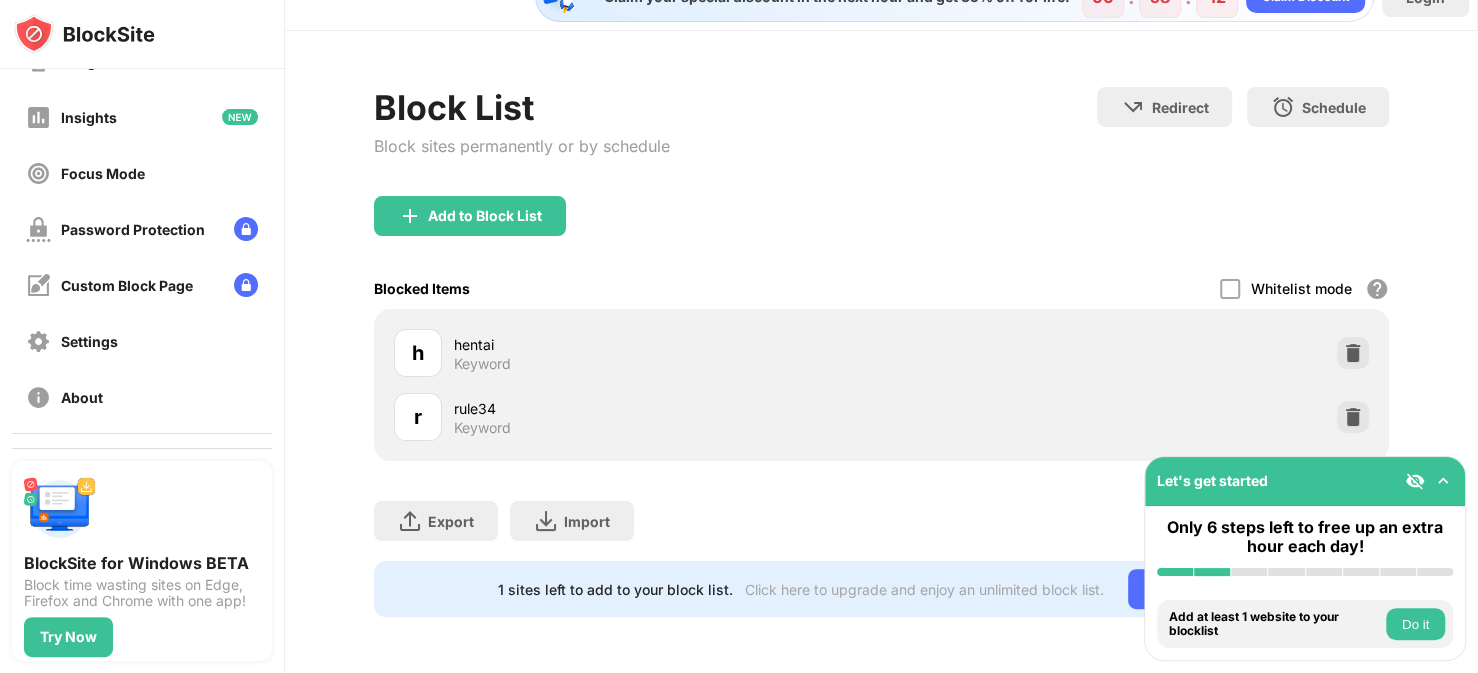 scroll, scrollTop: 53, scrollLeft: 0, axis: vertical 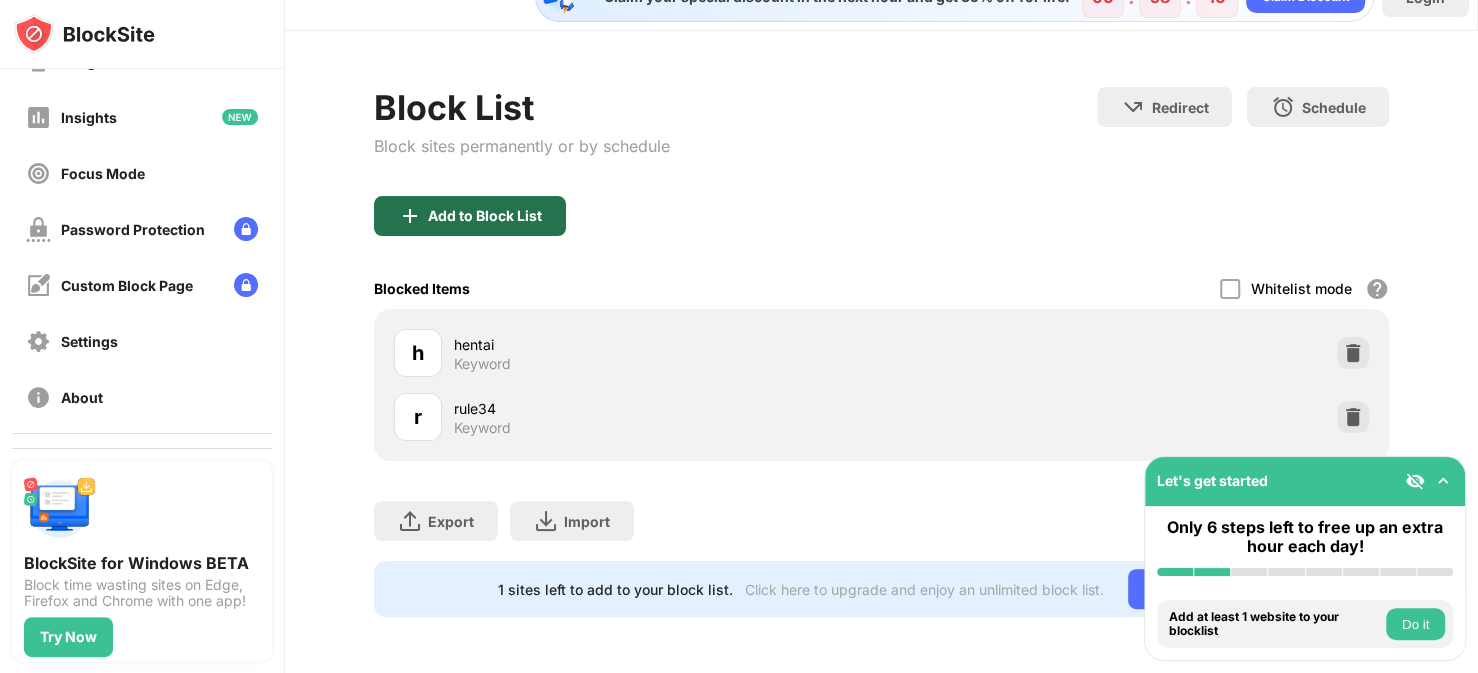 click on "Add to Block List" at bounding box center [485, 216] 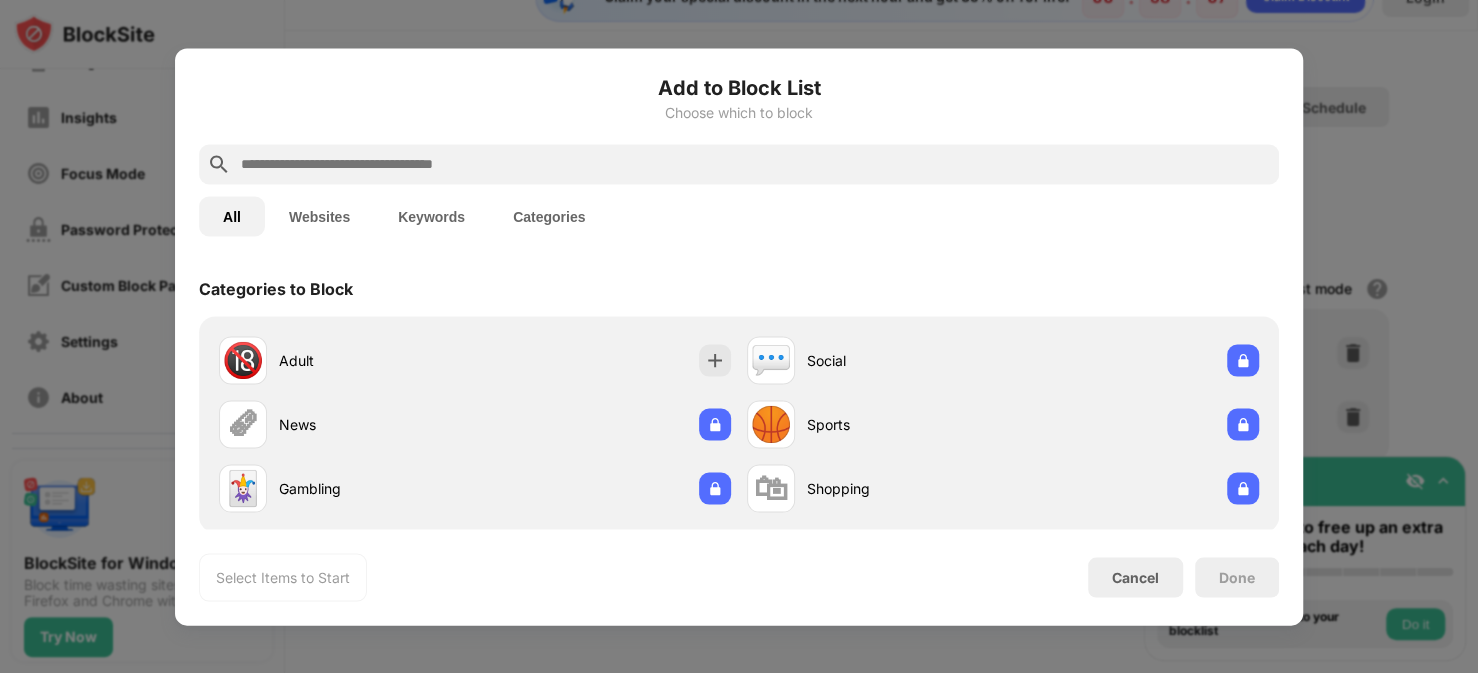 click on "Keywords" at bounding box center [431, 216] 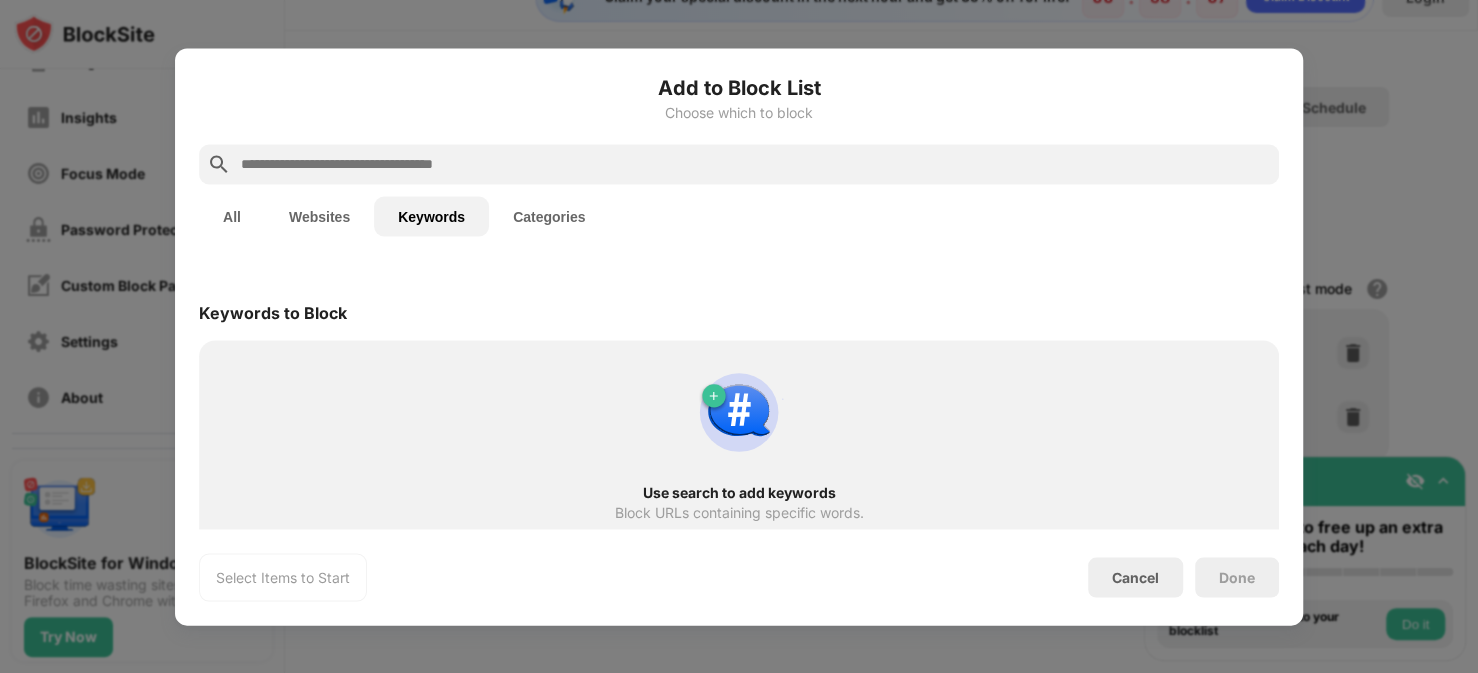 click at bounding box center (755, 164) 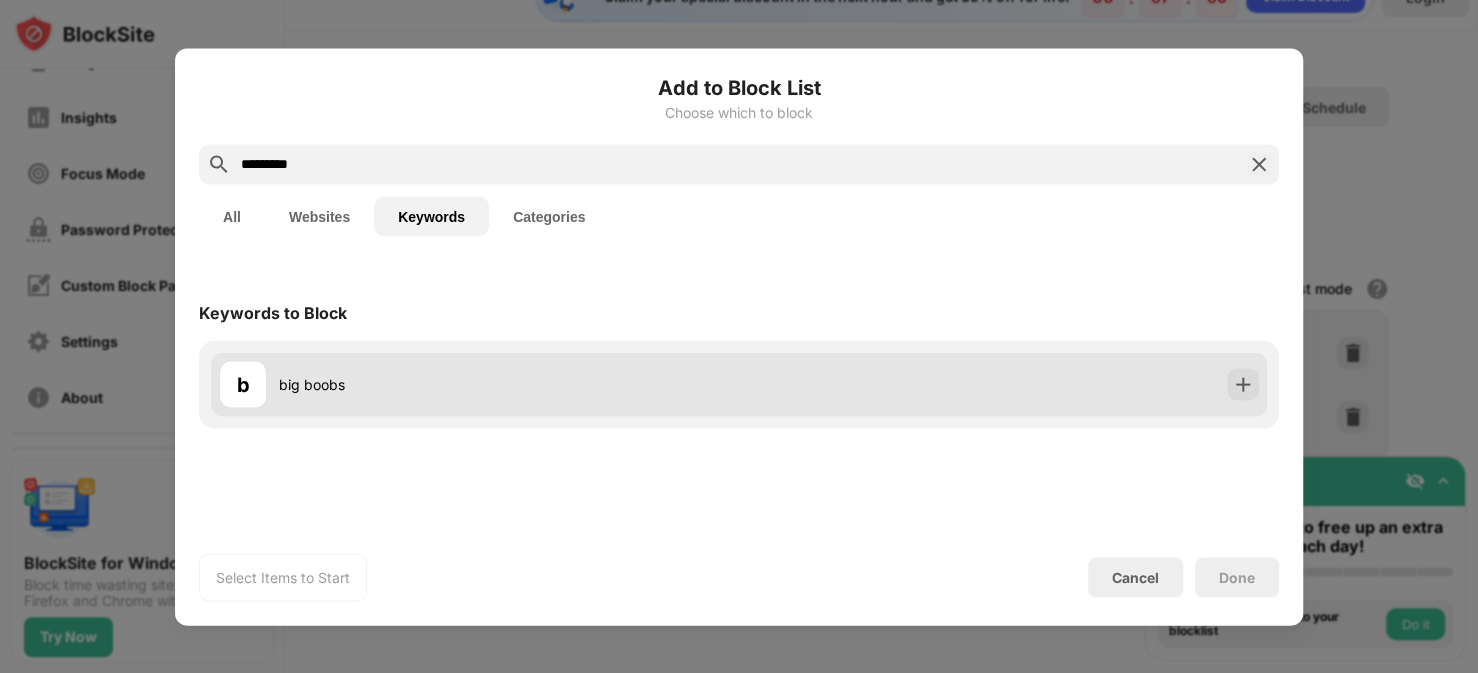 type on "*********" 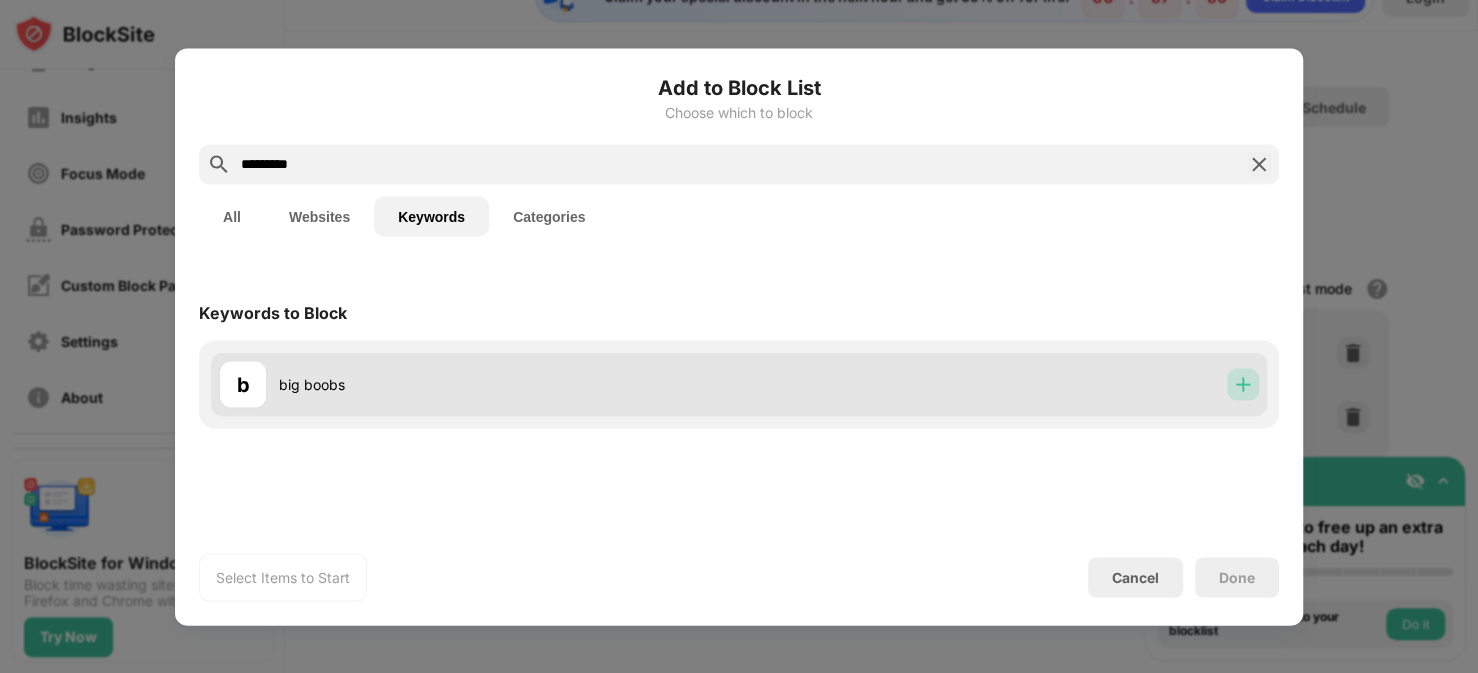 click at bounding box center [1243, 384] 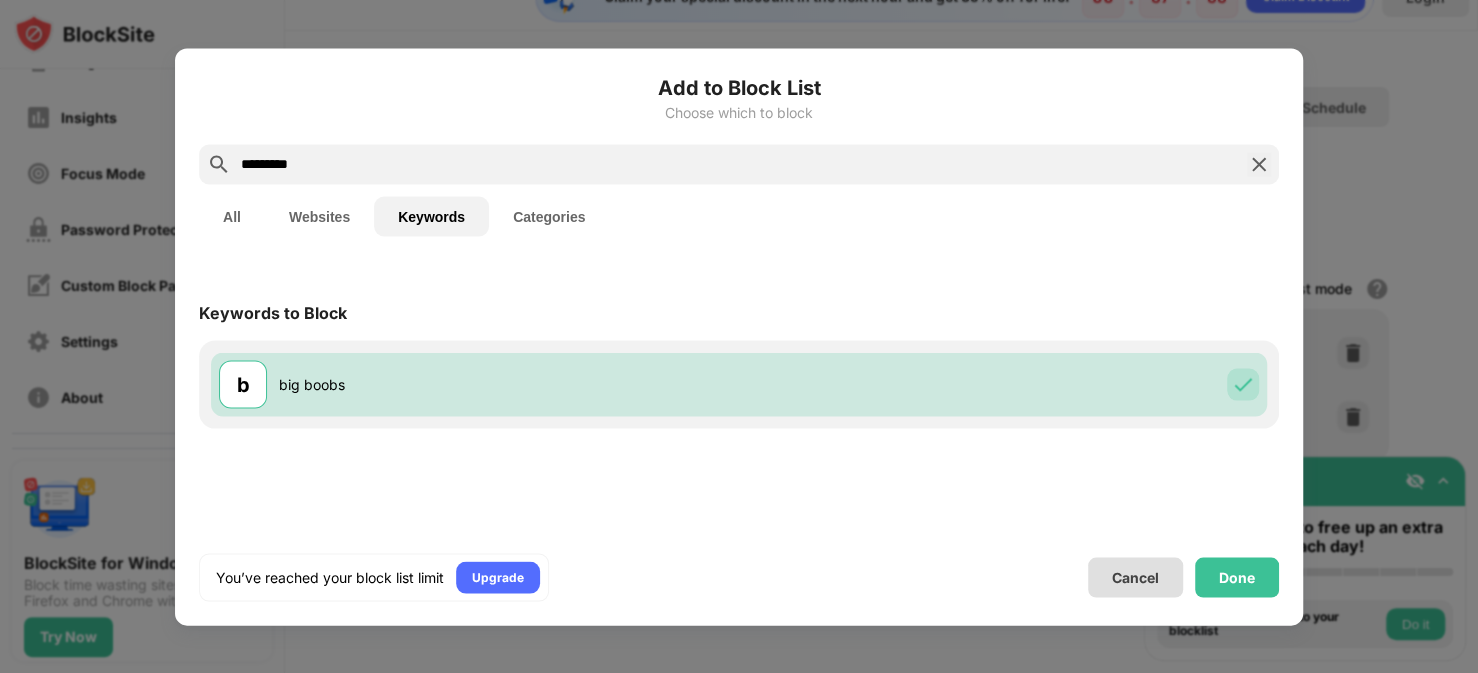 click on "Cancel" at bounding box center [1135, 577] 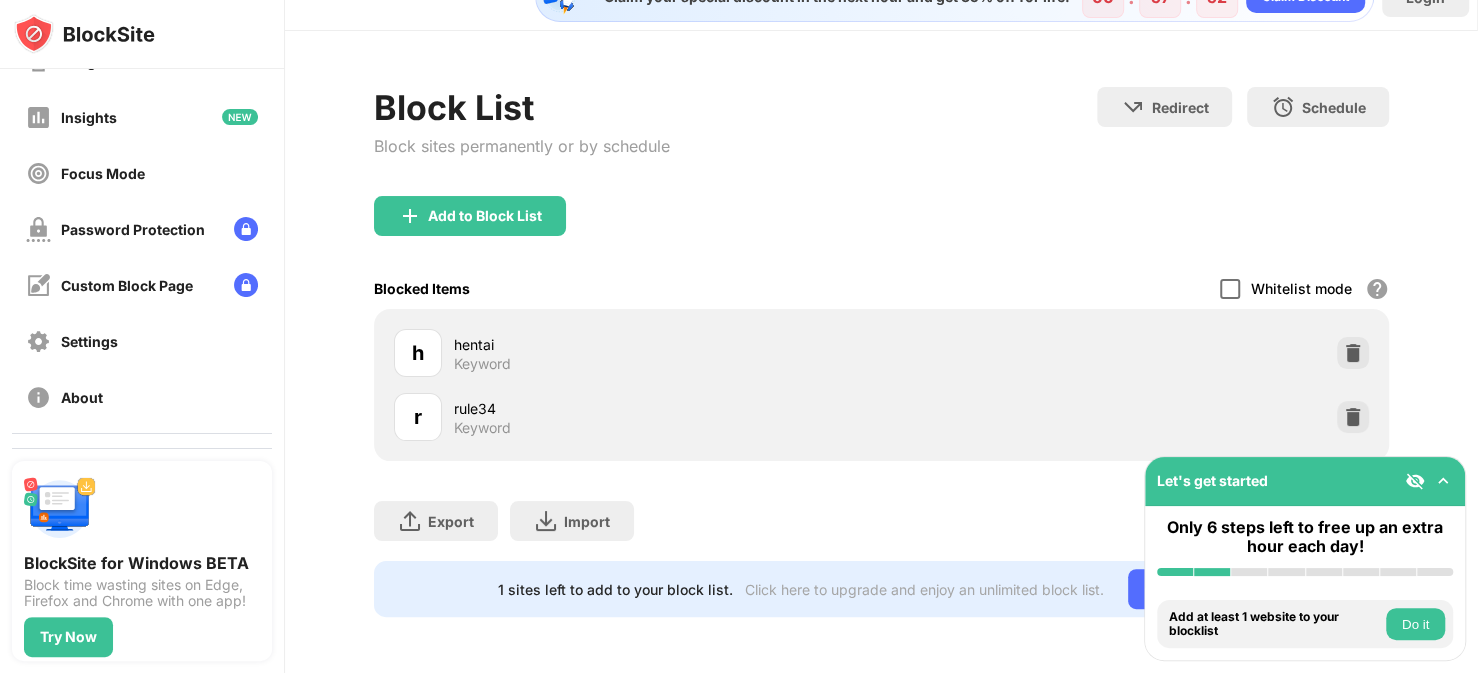click at bounding box center [1230, 289] 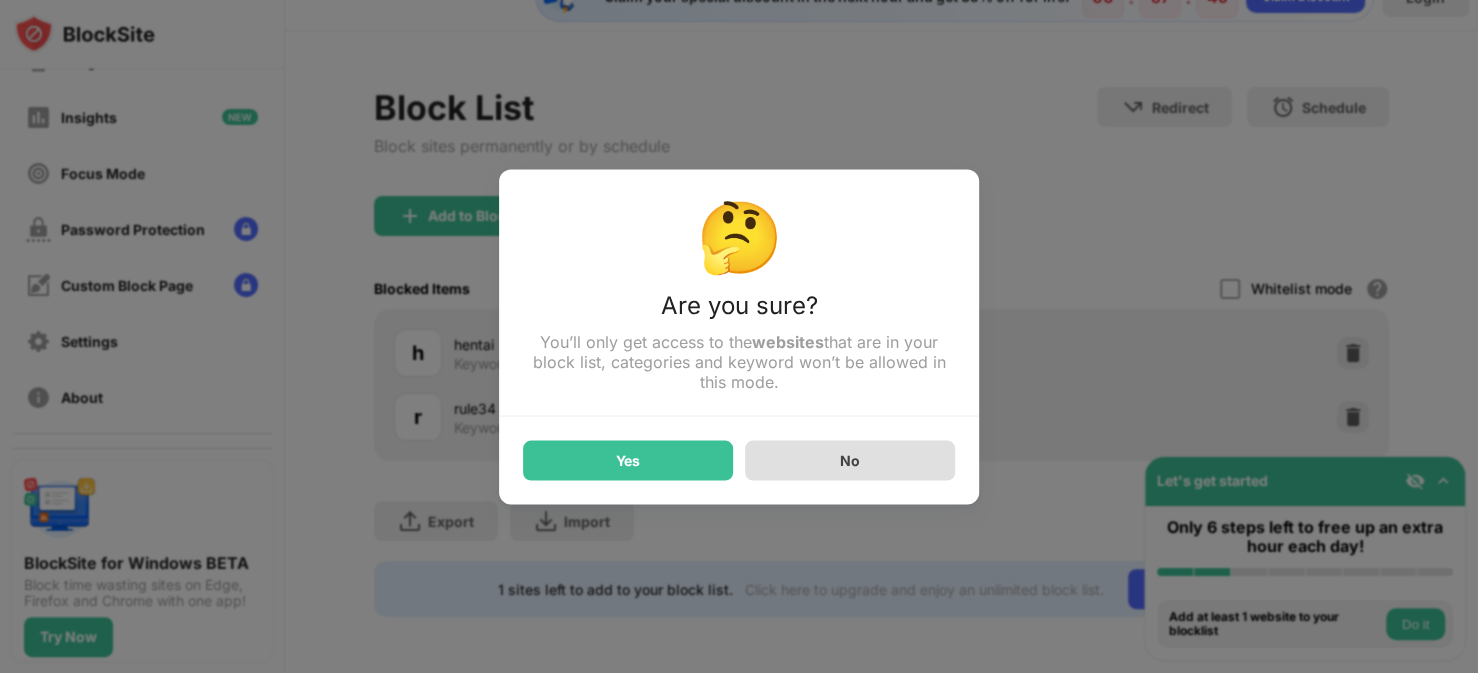 click on "No" at bounding box center (850, 460) 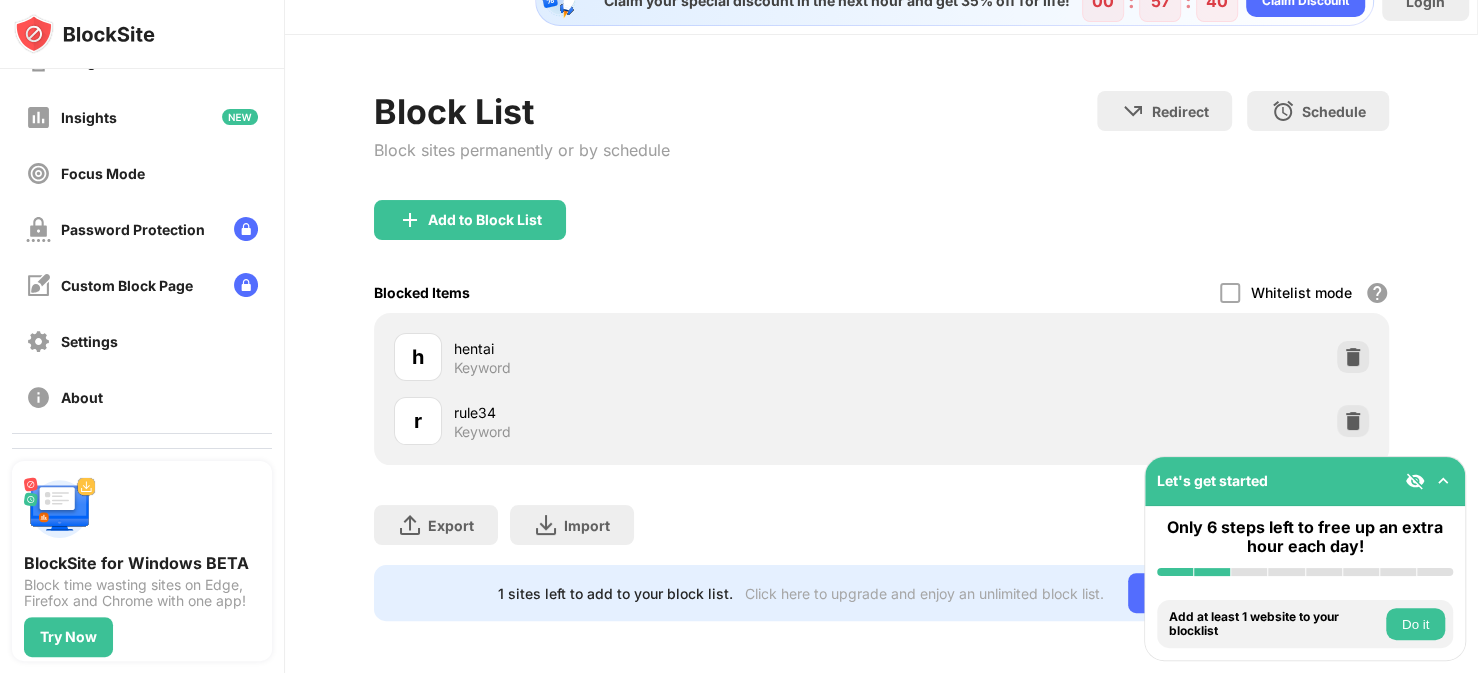scroll, scrollTop: 53, scrollLeft: 0, axis: vertical 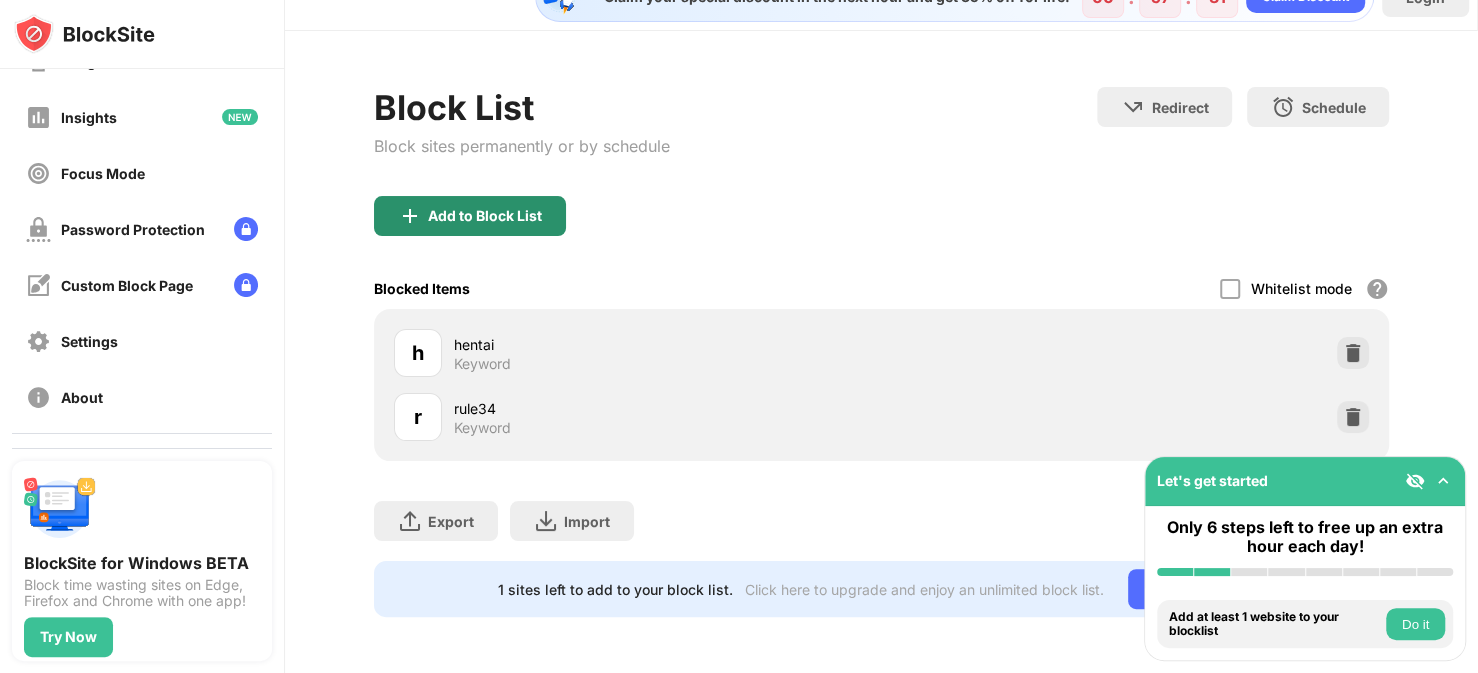 click on "Add to Block List" at bounding box center (485, 216) 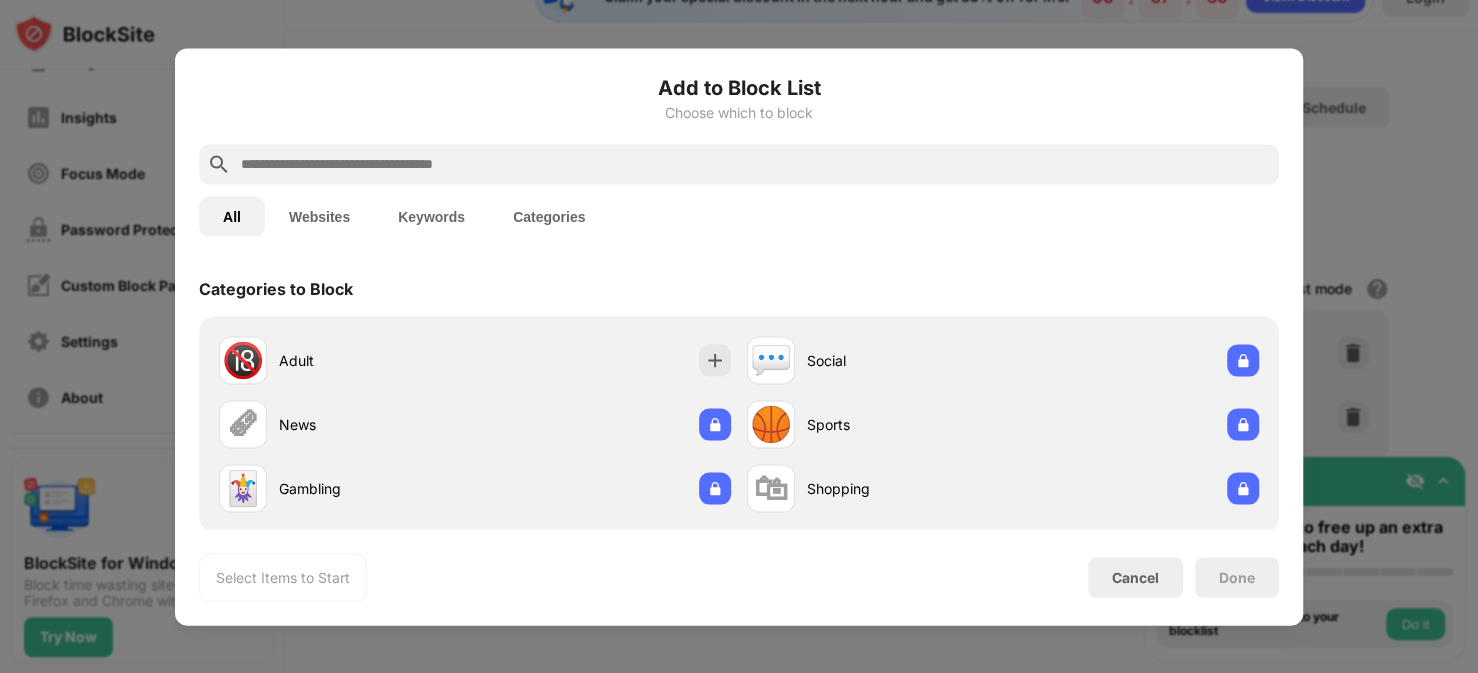 click at bounding box center [755, 164] 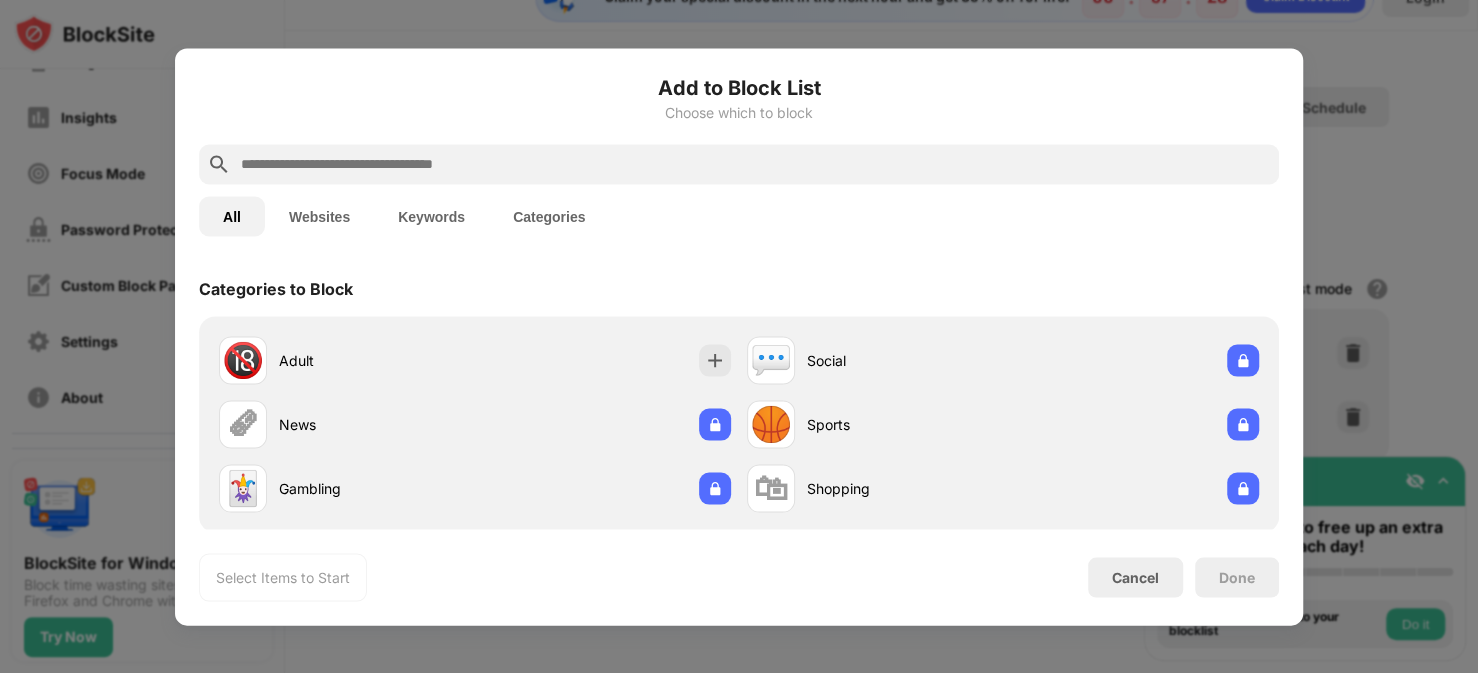 click on "Websites" at bounding box center (319, 216) 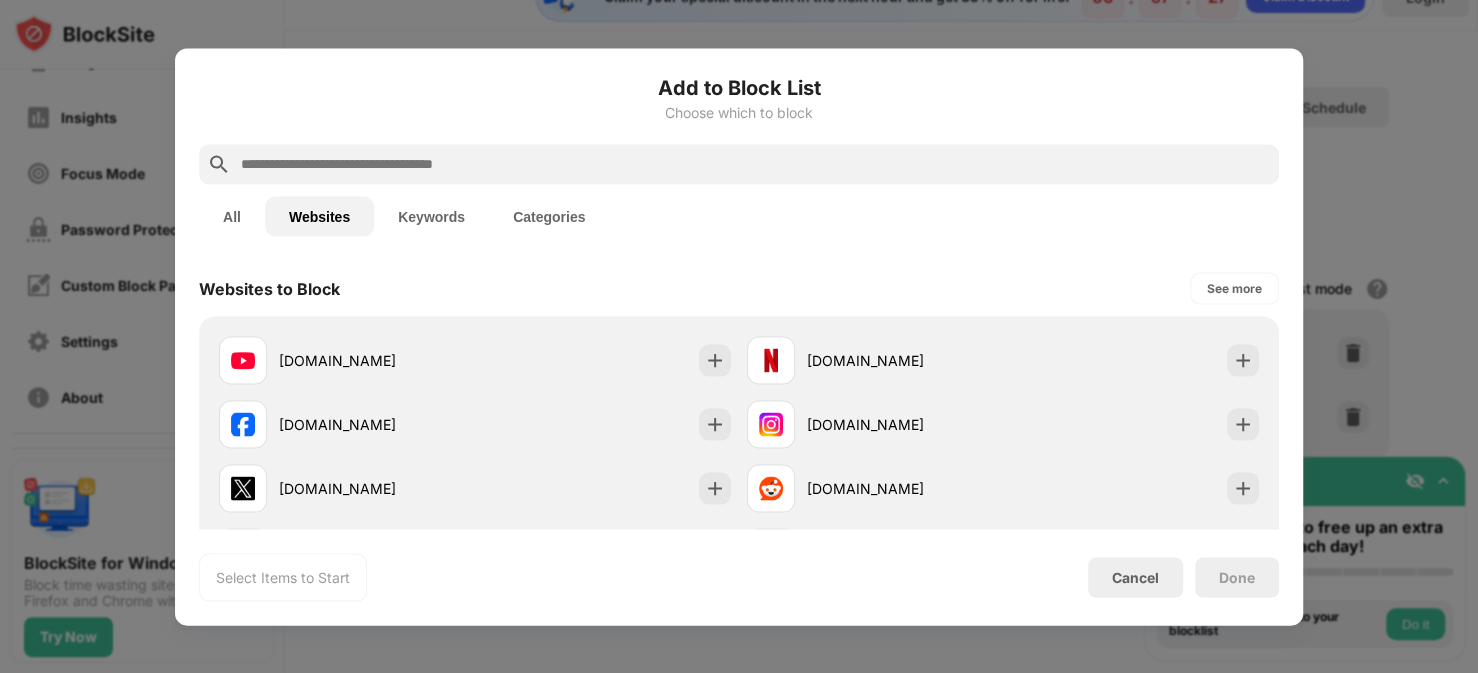 click at bounding box center (755, 164) 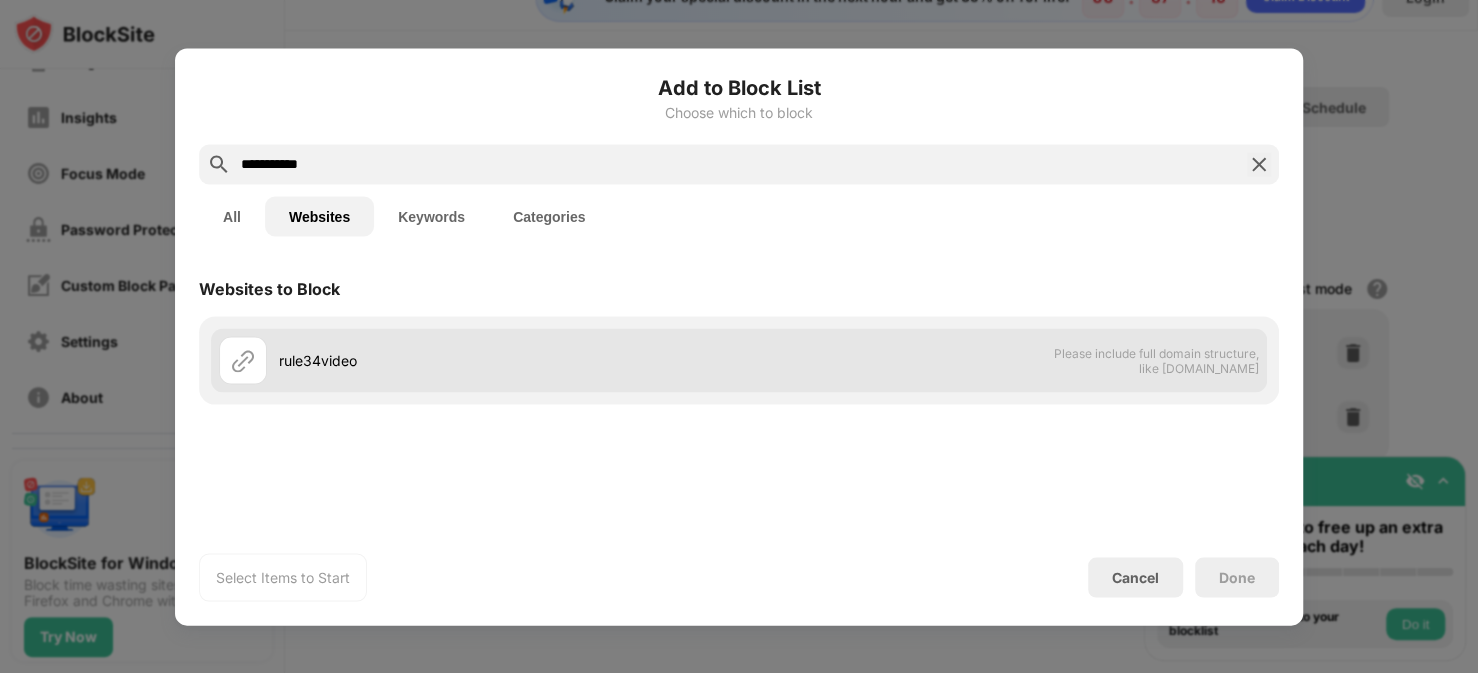 click on "Please include full domain structure, like domain.com" at bounding box center [1156, 360] 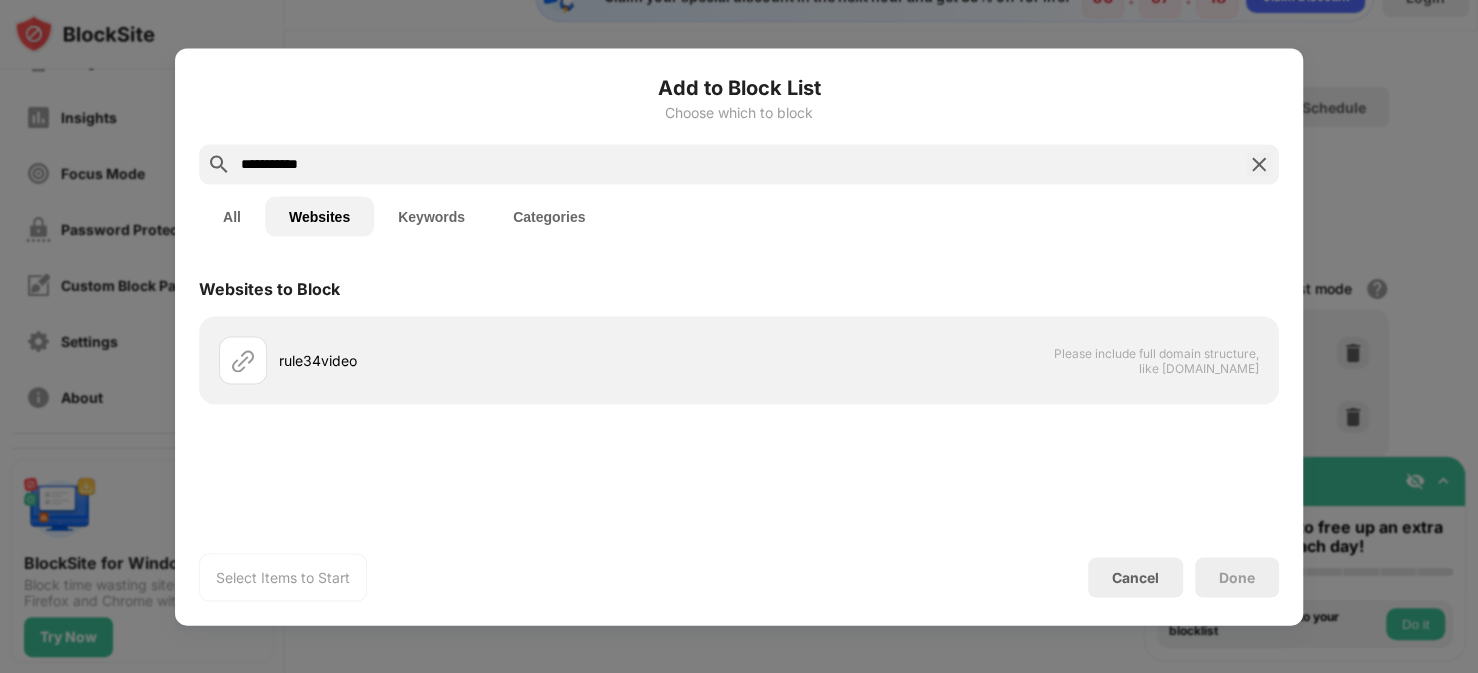 click on "**********" at bounding box center [739, 164] 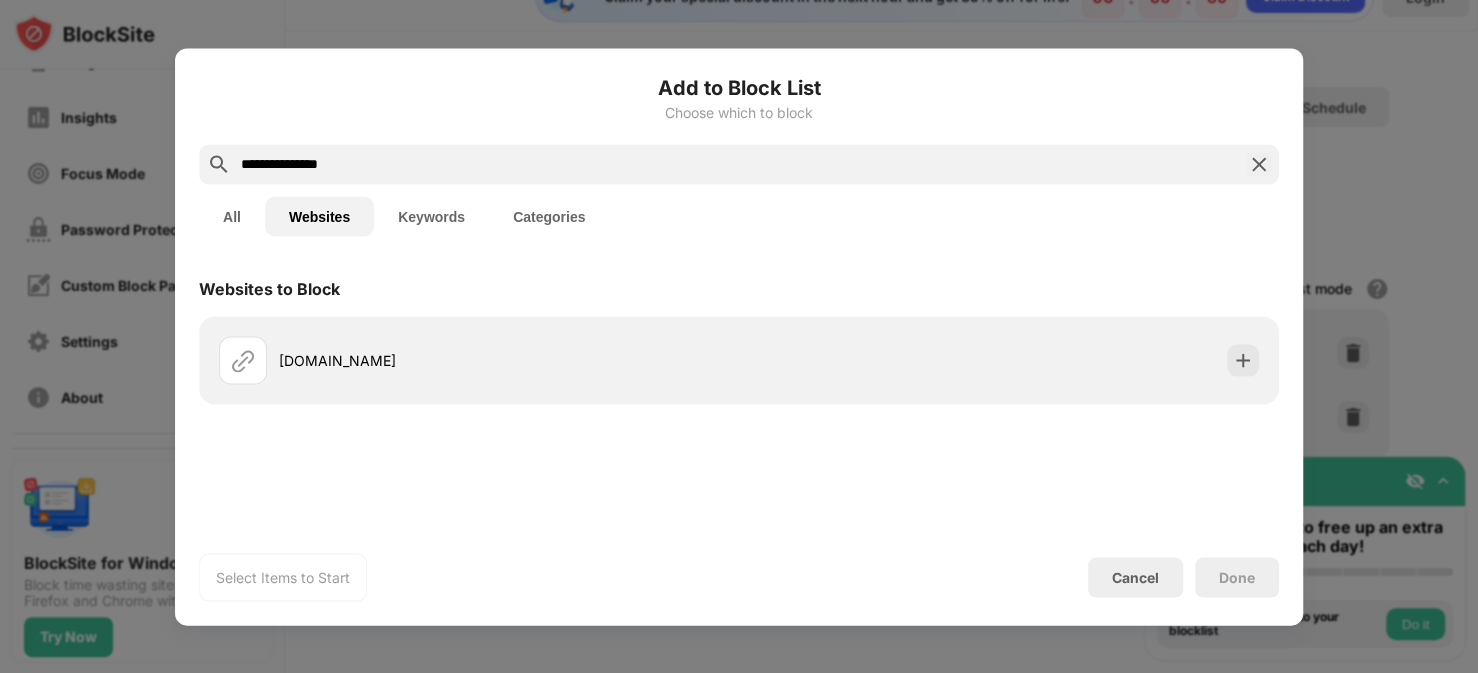 click on "**********" at bounding box center (739, 164) 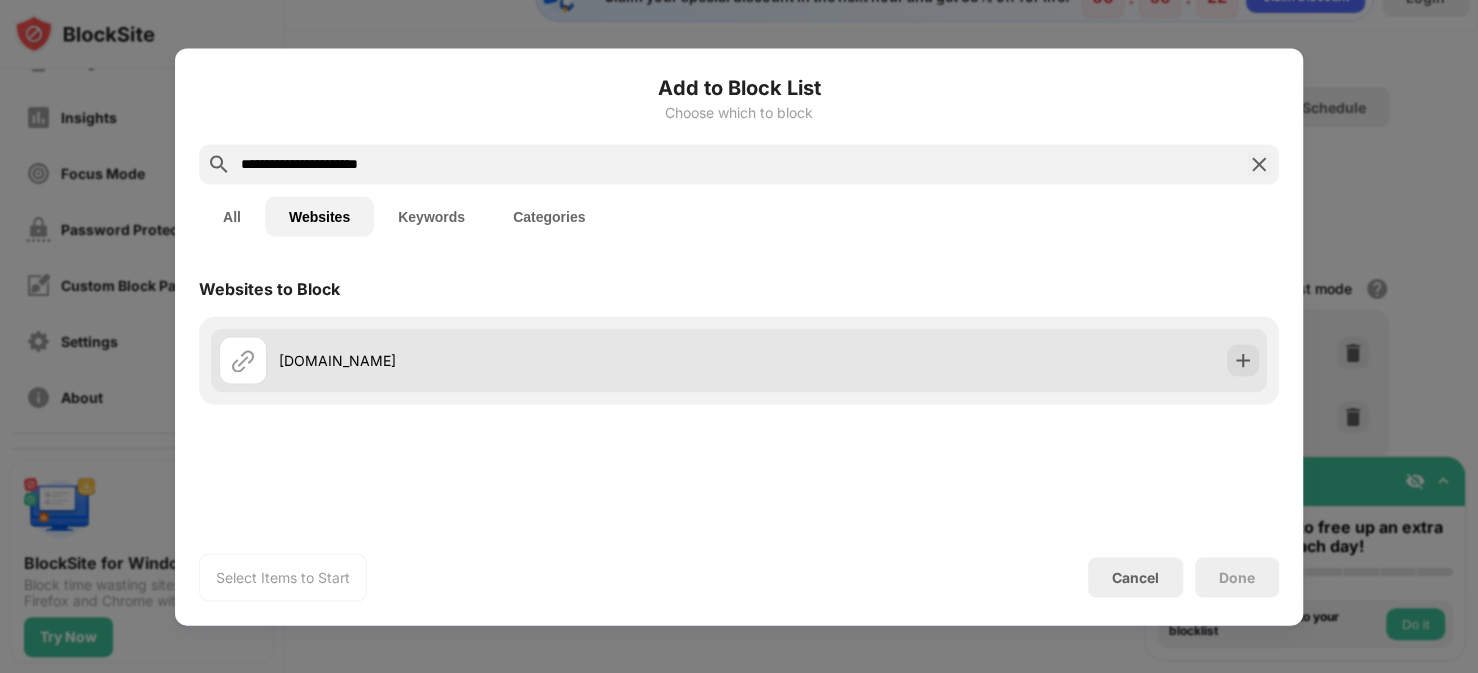type on "**********" 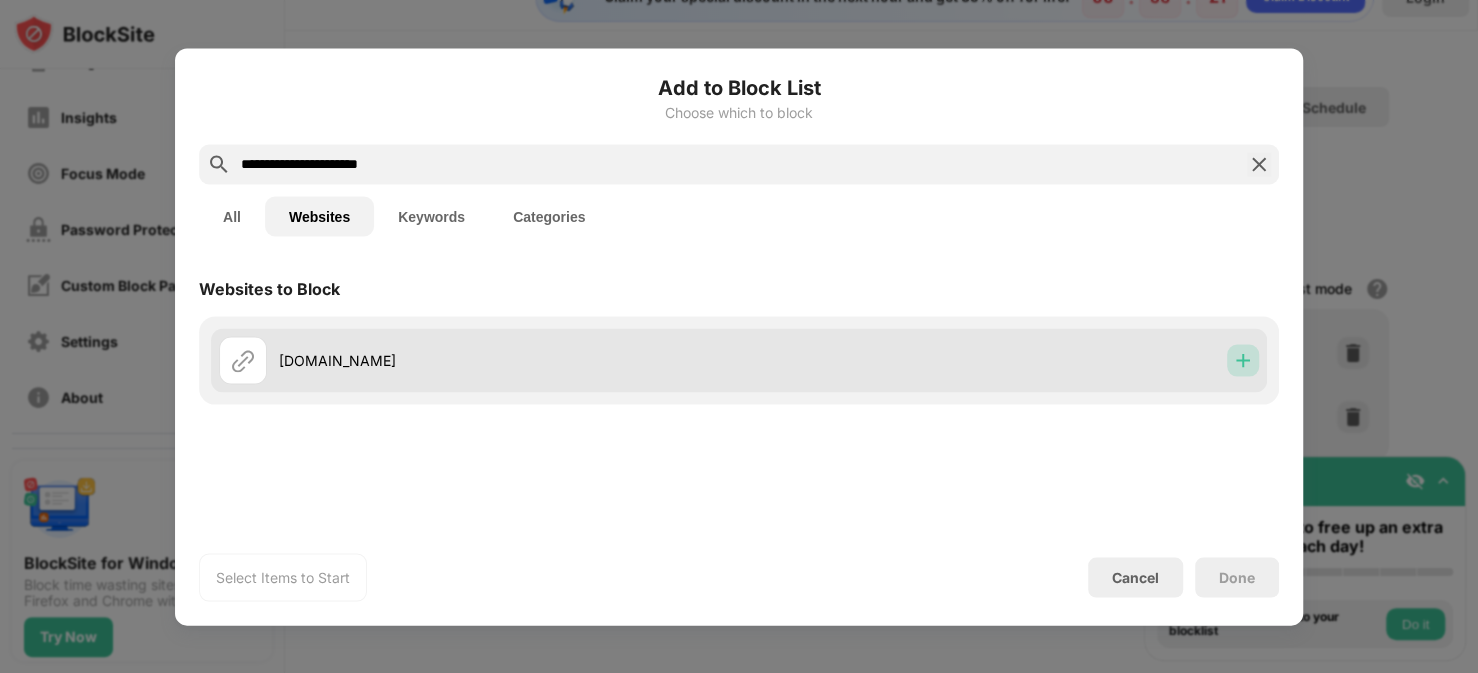 click at bounding box center (1243, 360) 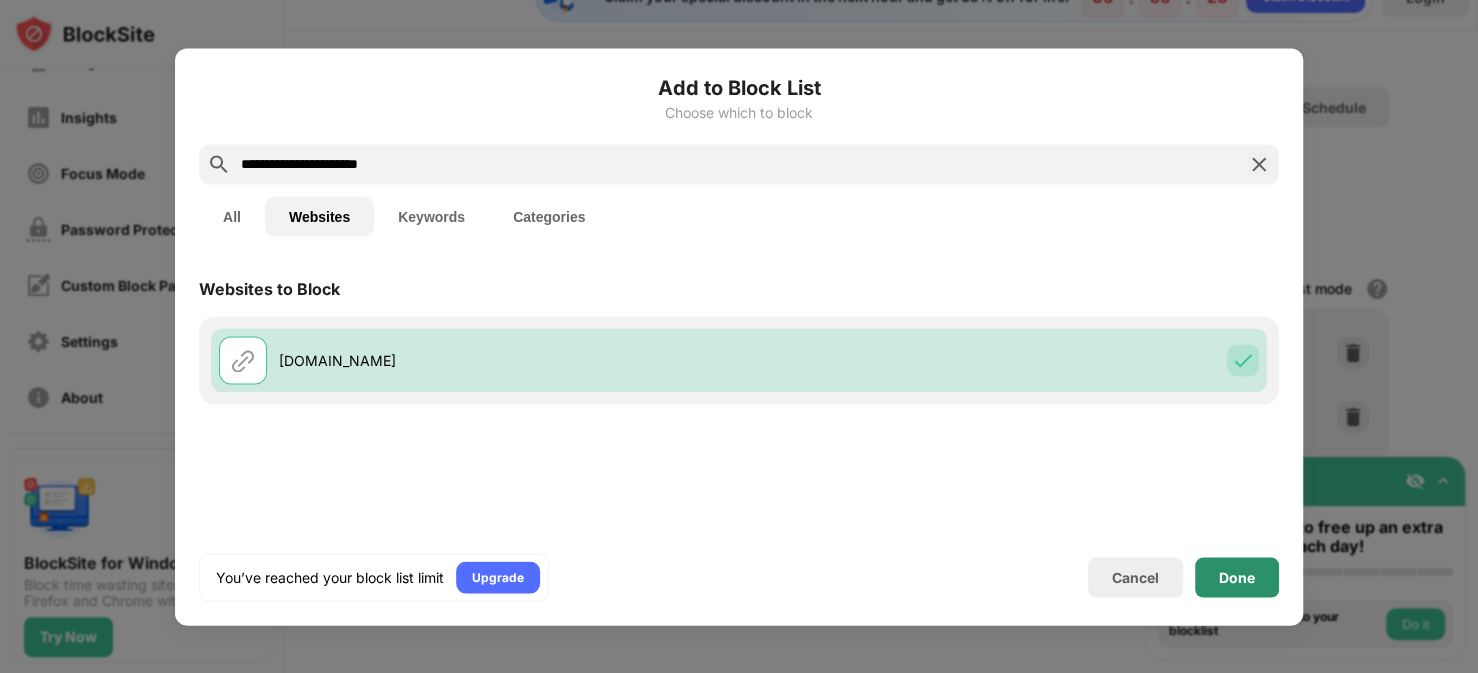 click on "Done" at bounding box center (1237, 577) 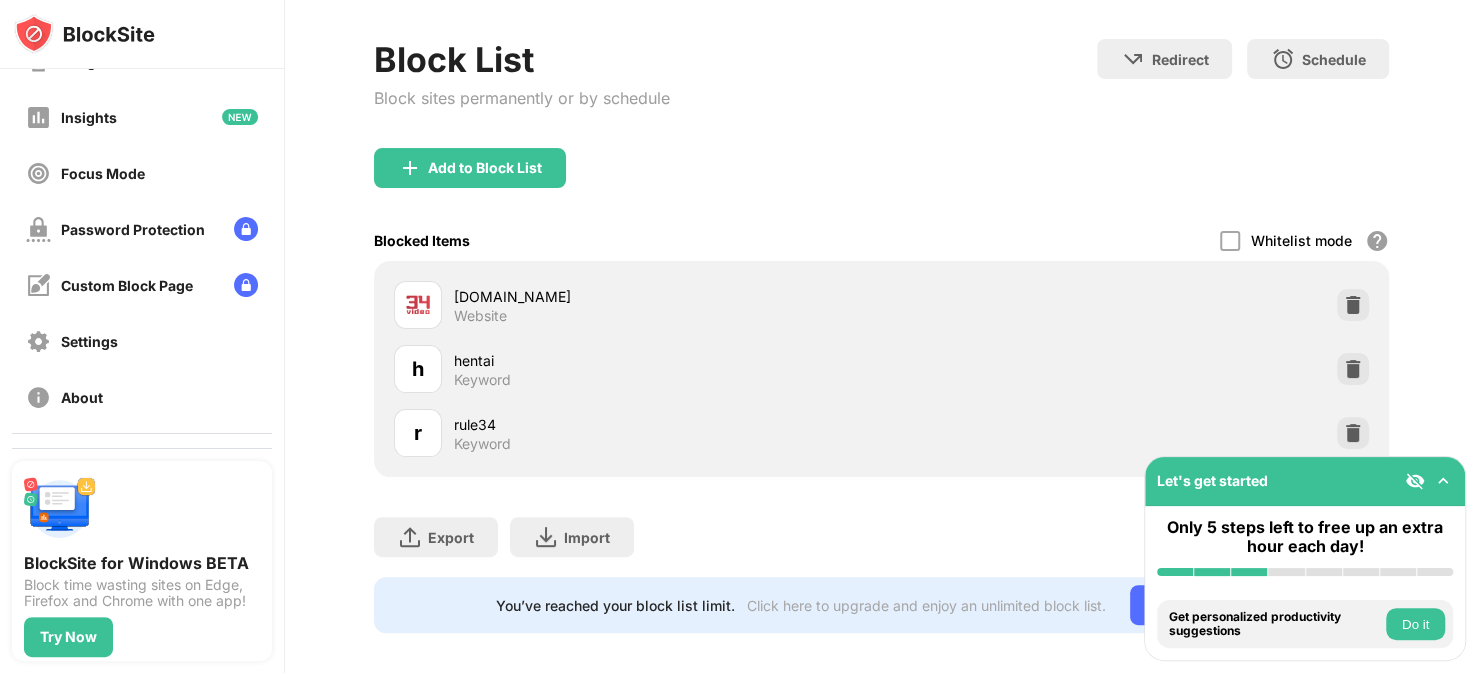 scroll, scrollTop: 116, scrollLeft: 0, axis: vertical 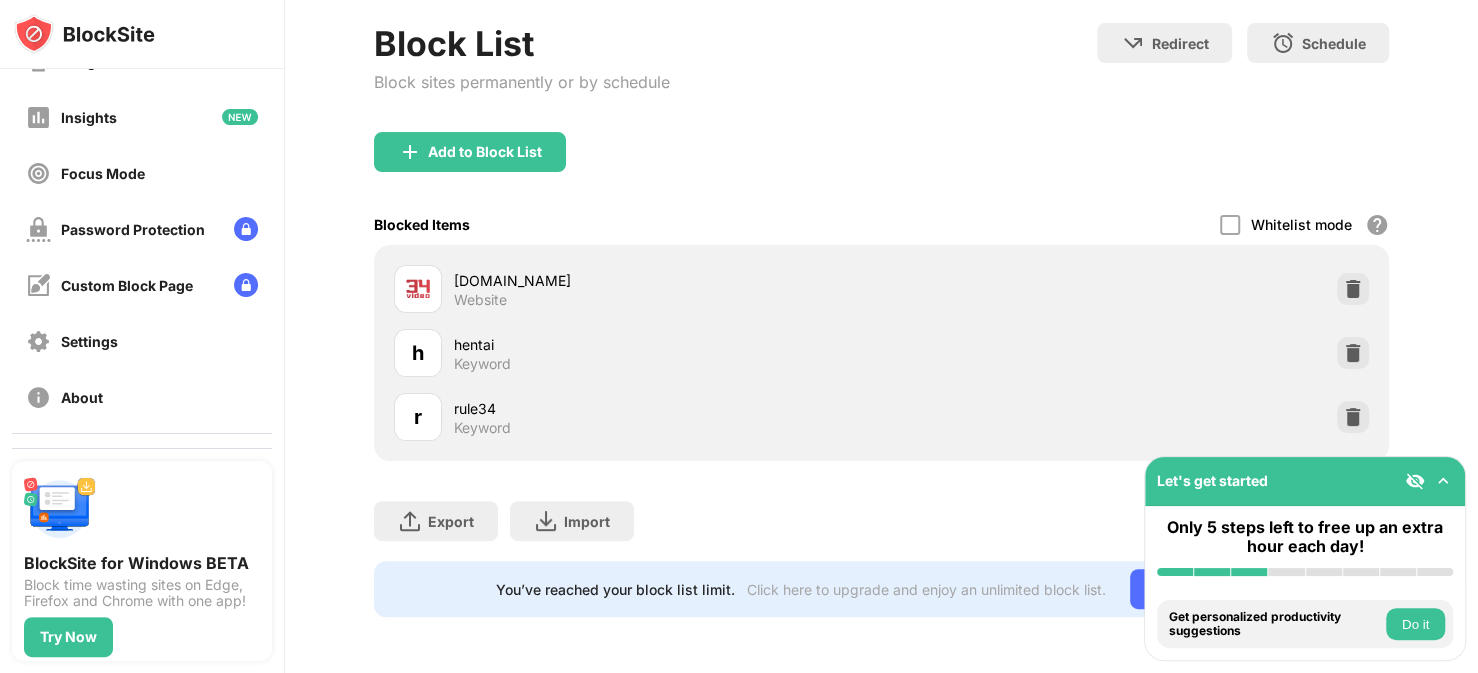 click on "Block List Block sites permanently or by schedule Redirect Choose a site to be redirected to when blocking is active Schedule Select which days and timeframes the block list will be active." at bounding box center (882, 77) 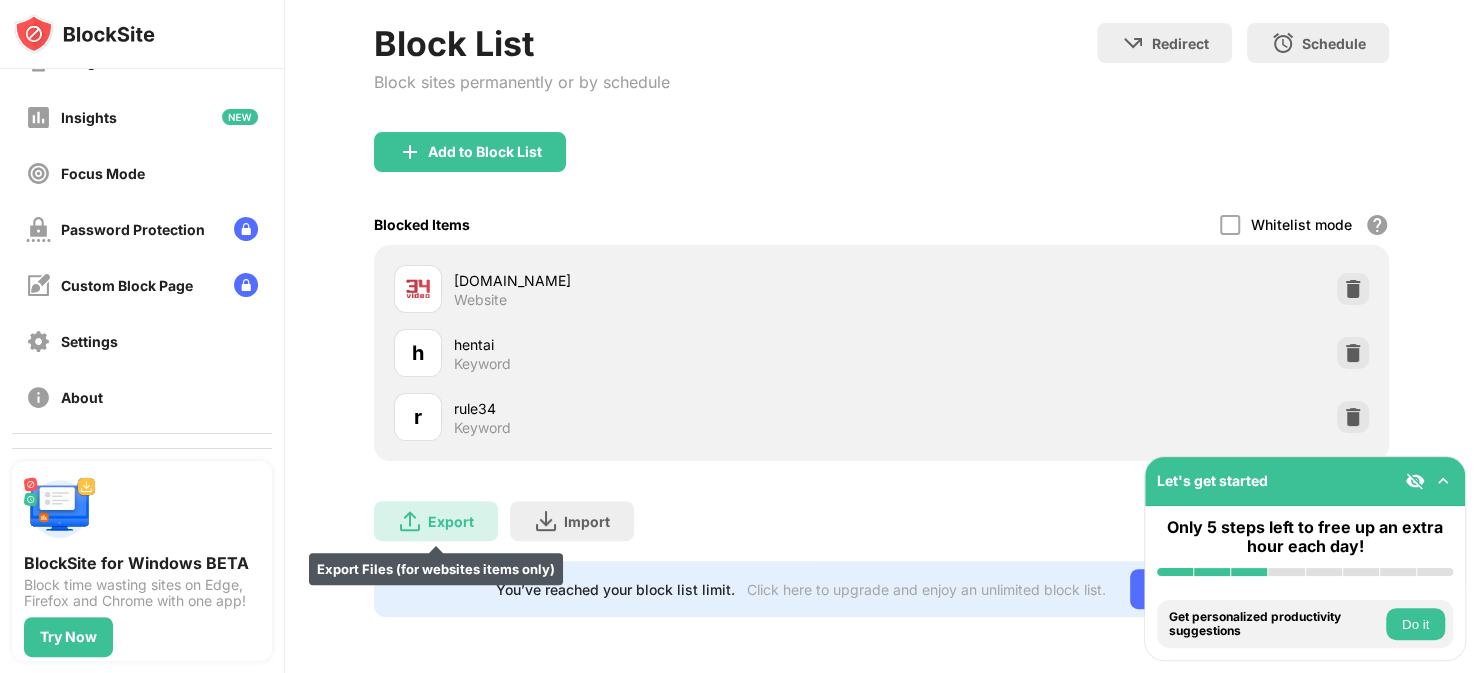 click on "Export" at bounding box center (451, 521) 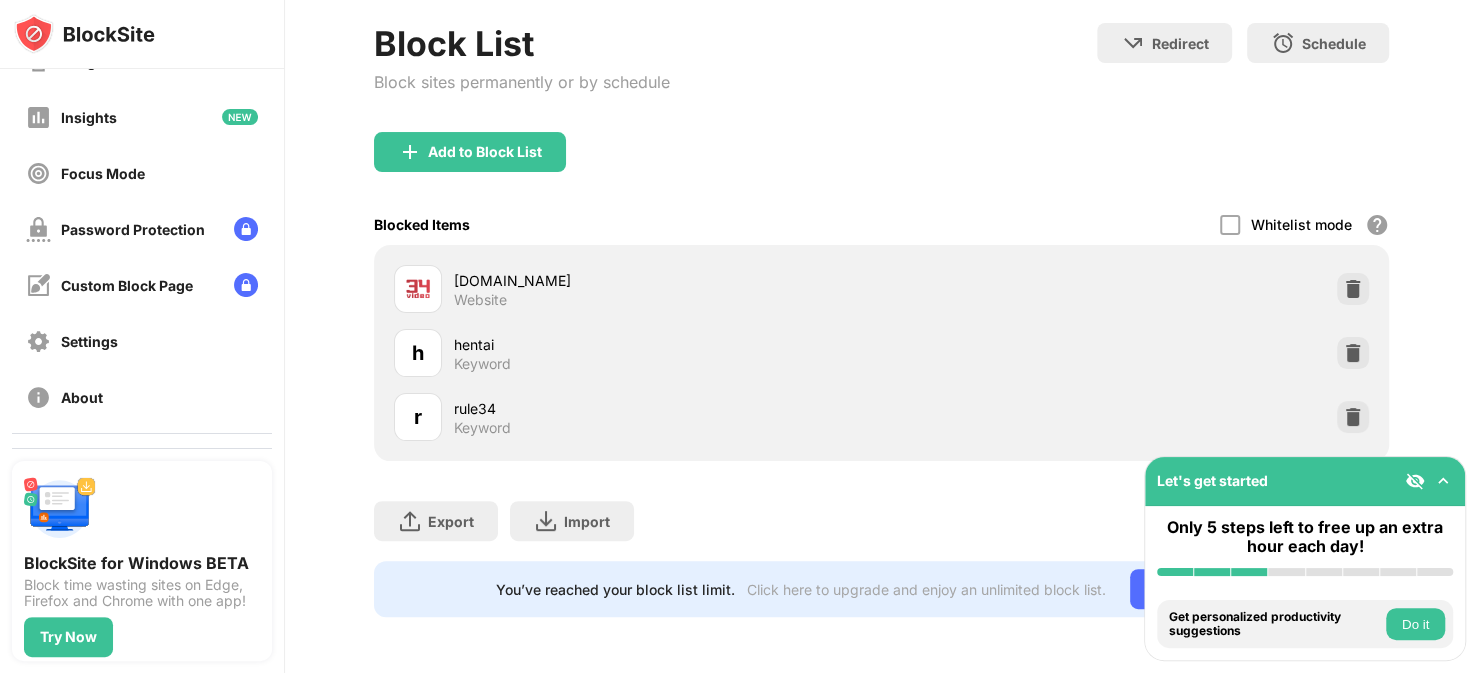 scroll, scrollTop: 0, scrollLeft: 0, axis: both 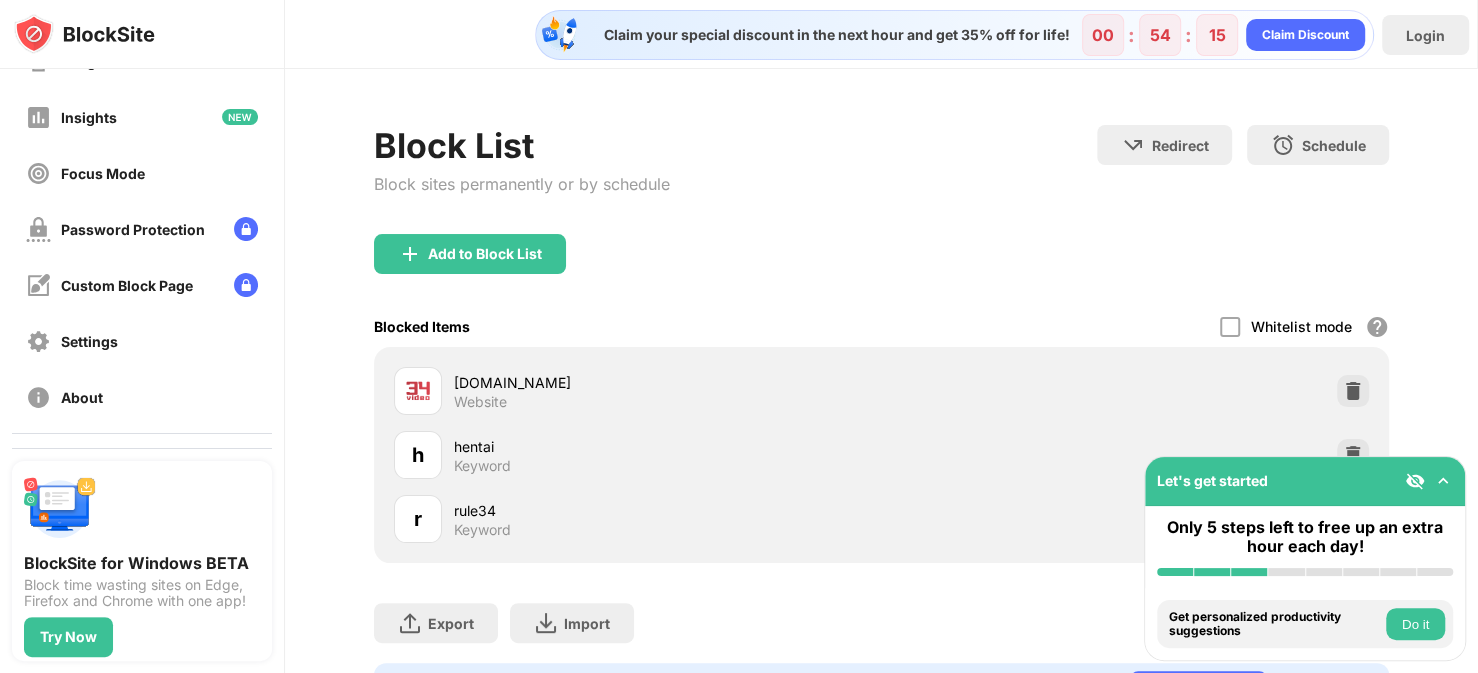 click on "Add to Block List" at bounding box center (882, 270) 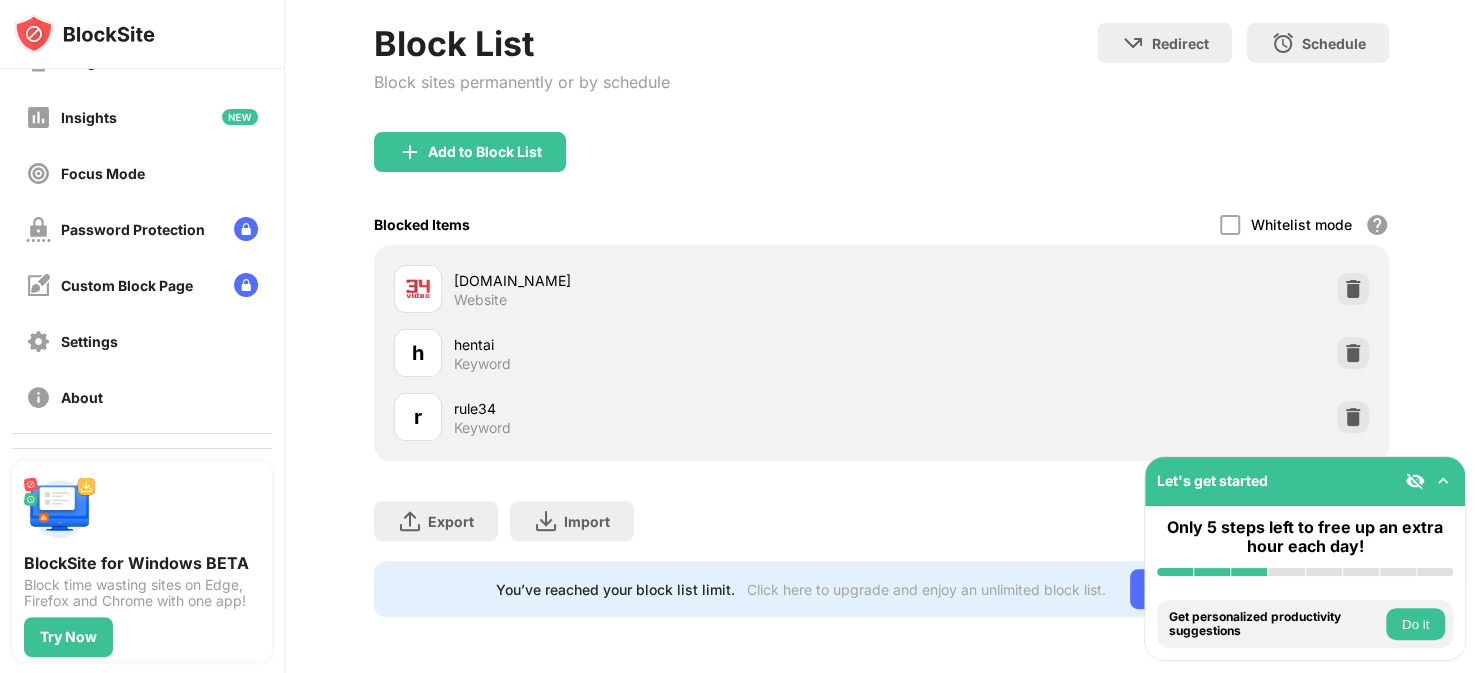 click on "Let's get started" at bounding box center [1305, 481] 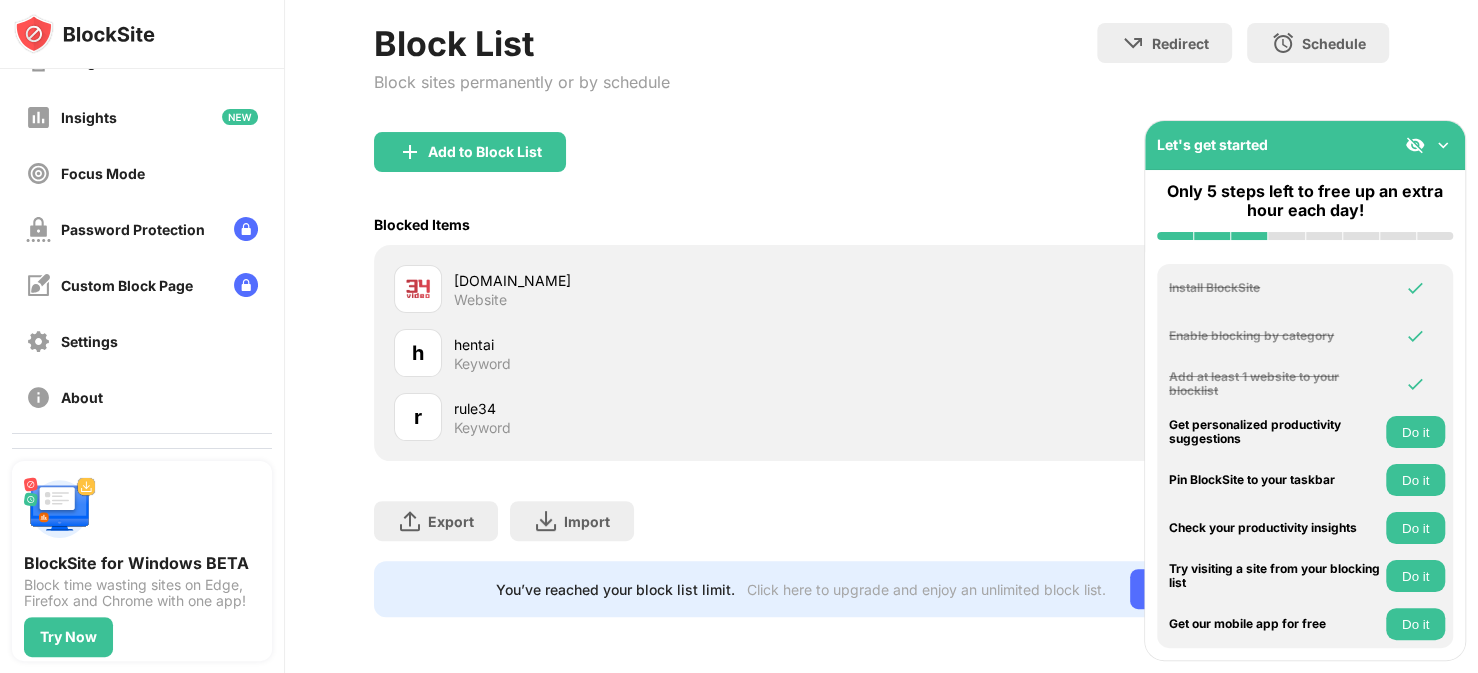 click at bounding box center [1443, 145] 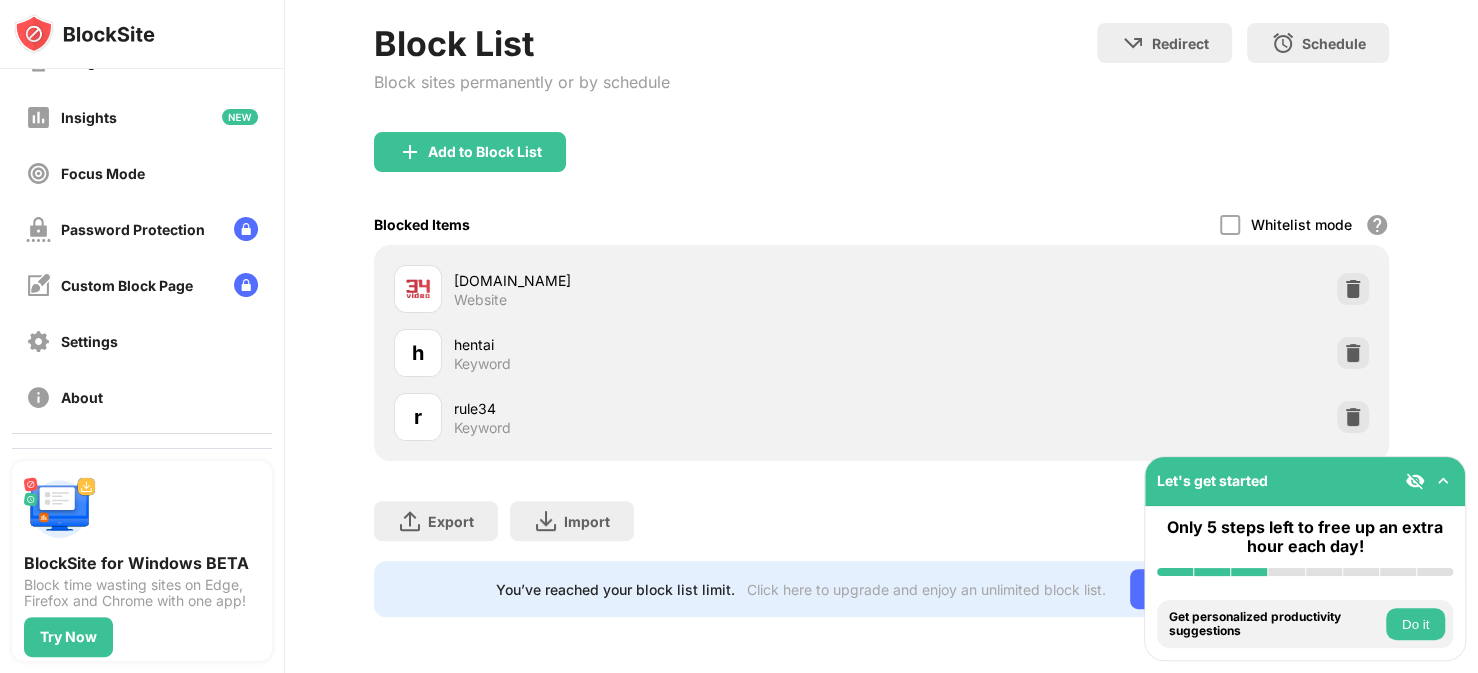 click on "Do it" at bounding box center (1415, 624) 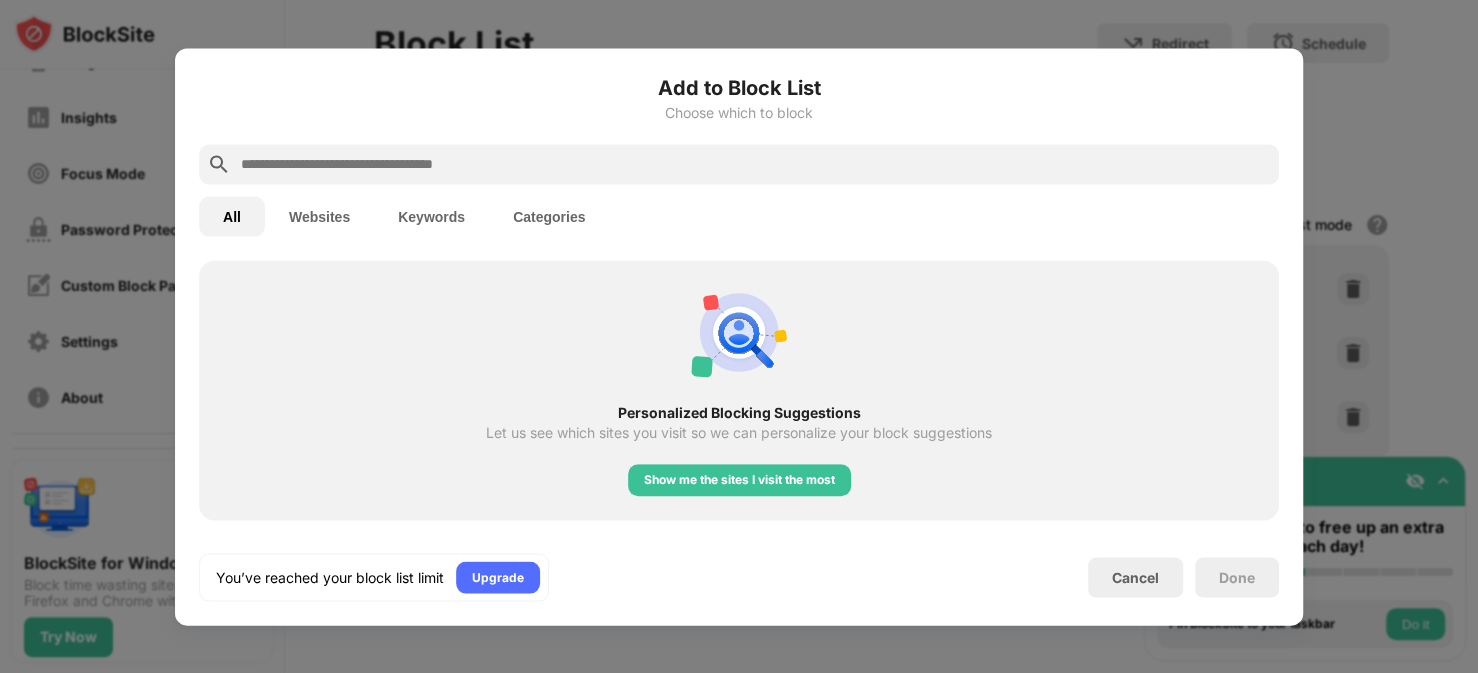 scroll, scrollTop: 796, scrollLeft: 0, axis: vertical 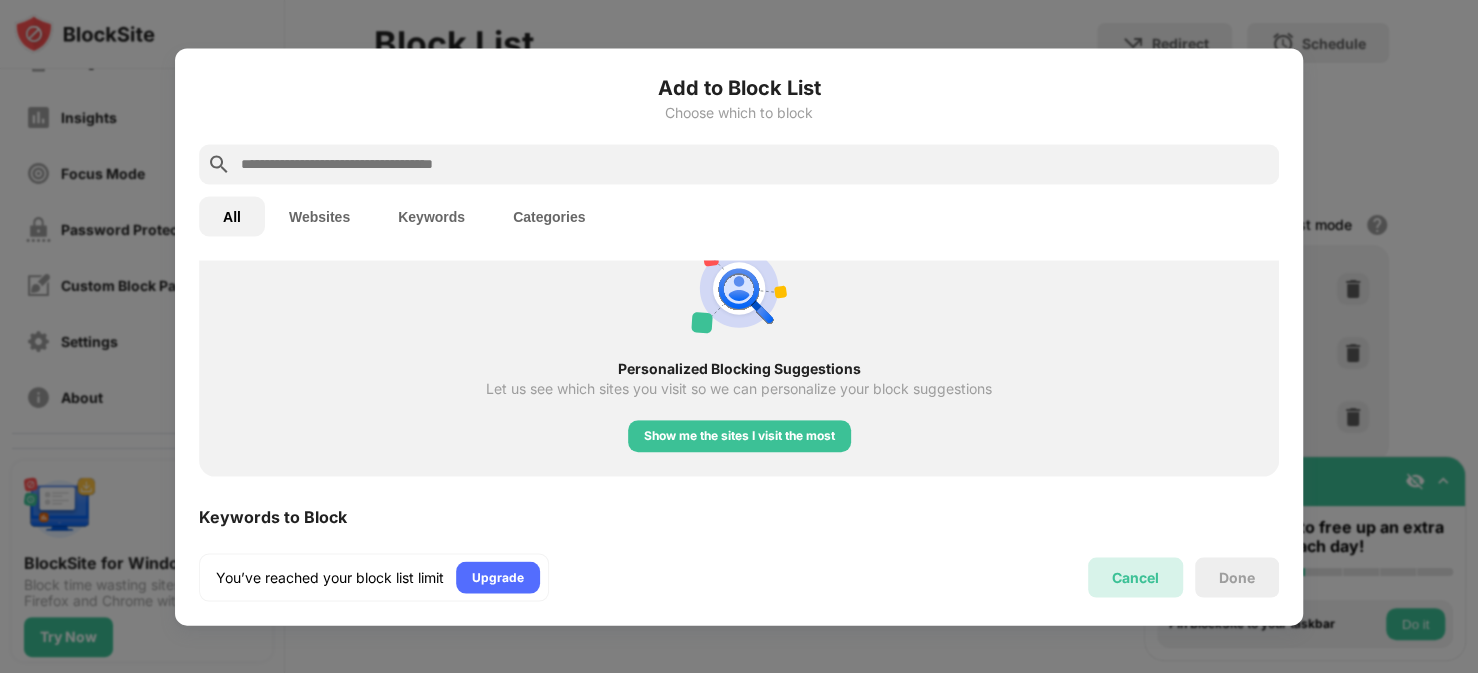 click on "Cancel" at bounding box center (1135, 577) 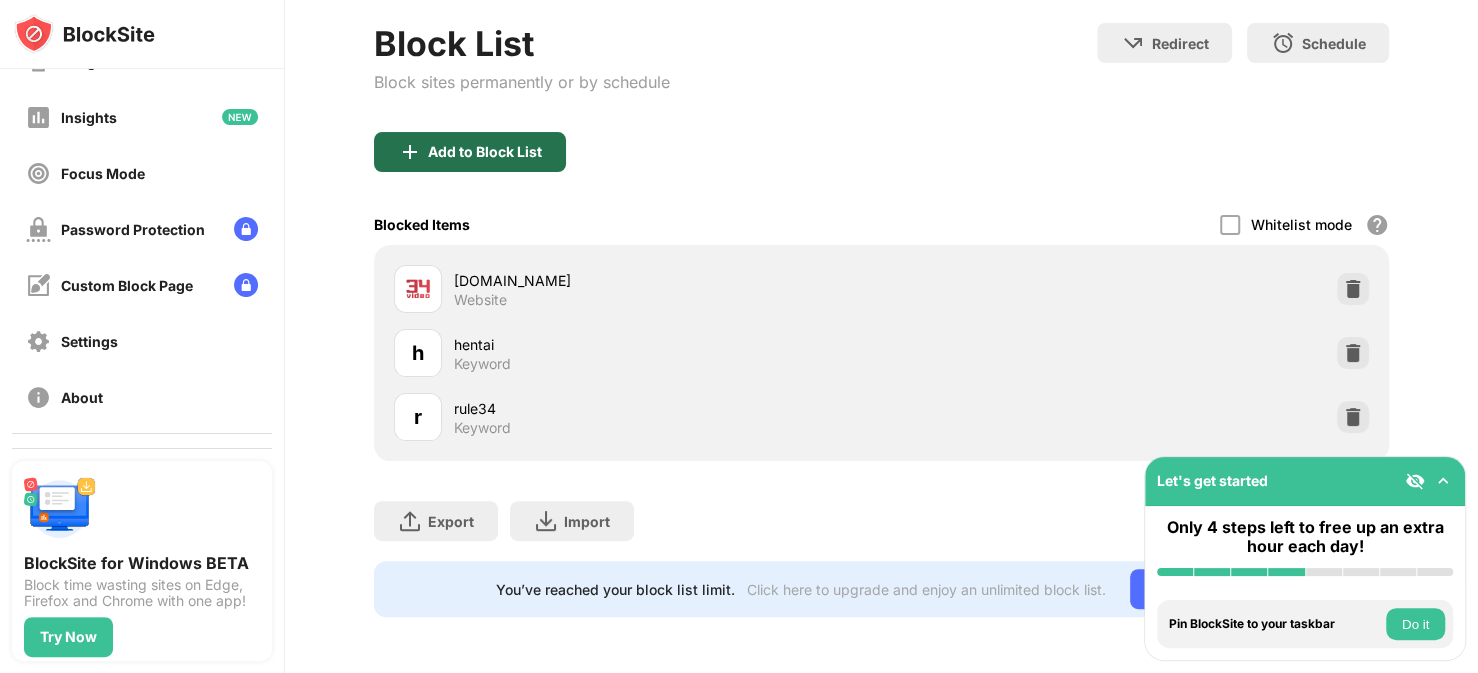 click on "Add to Block List" at bounding box center [485, 152] 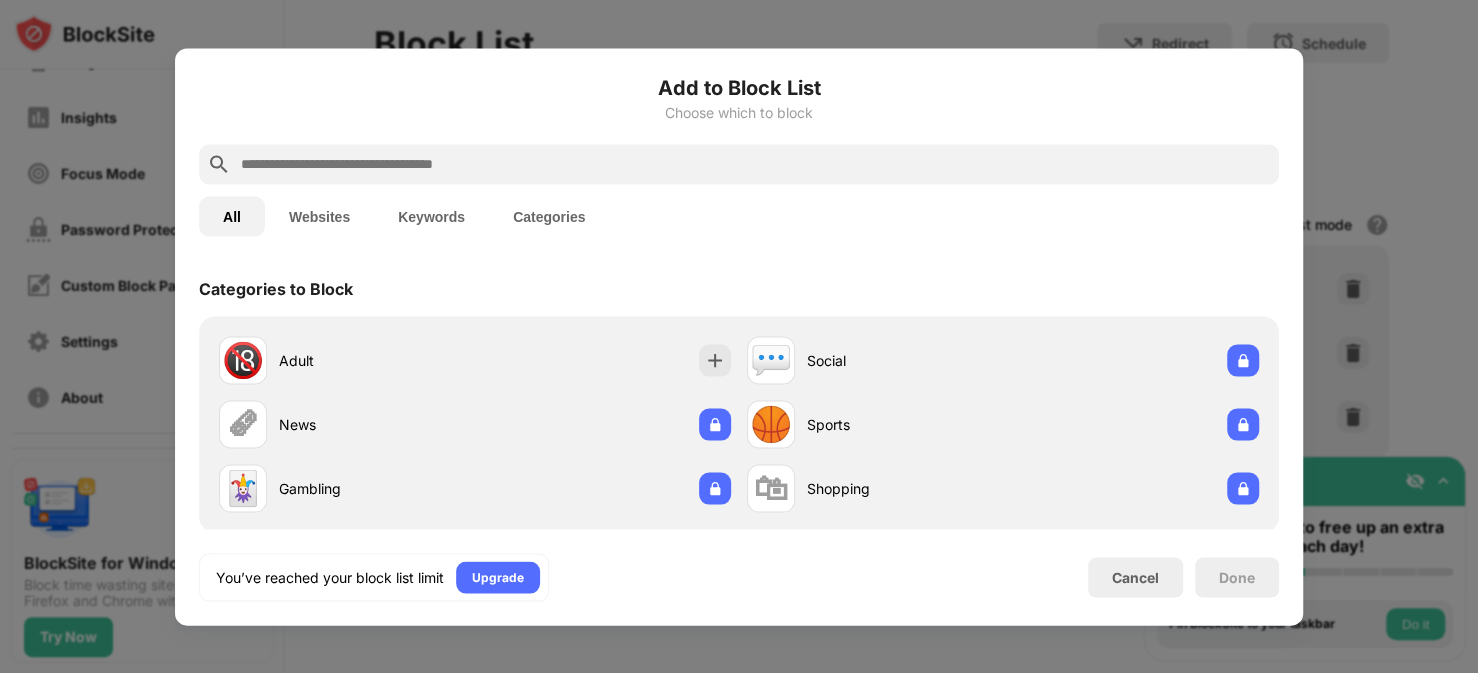 click at bounding box center [739, 336] 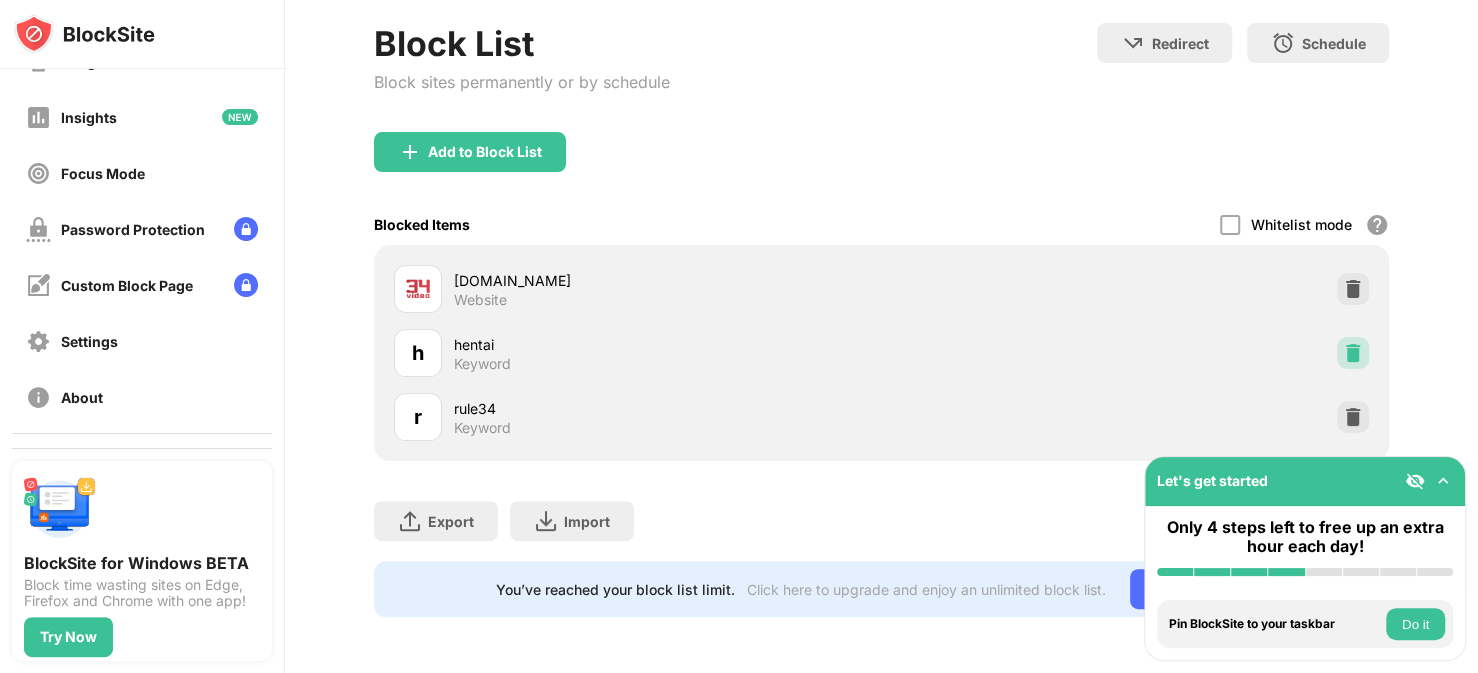 click at bounding box center (1353, 353) 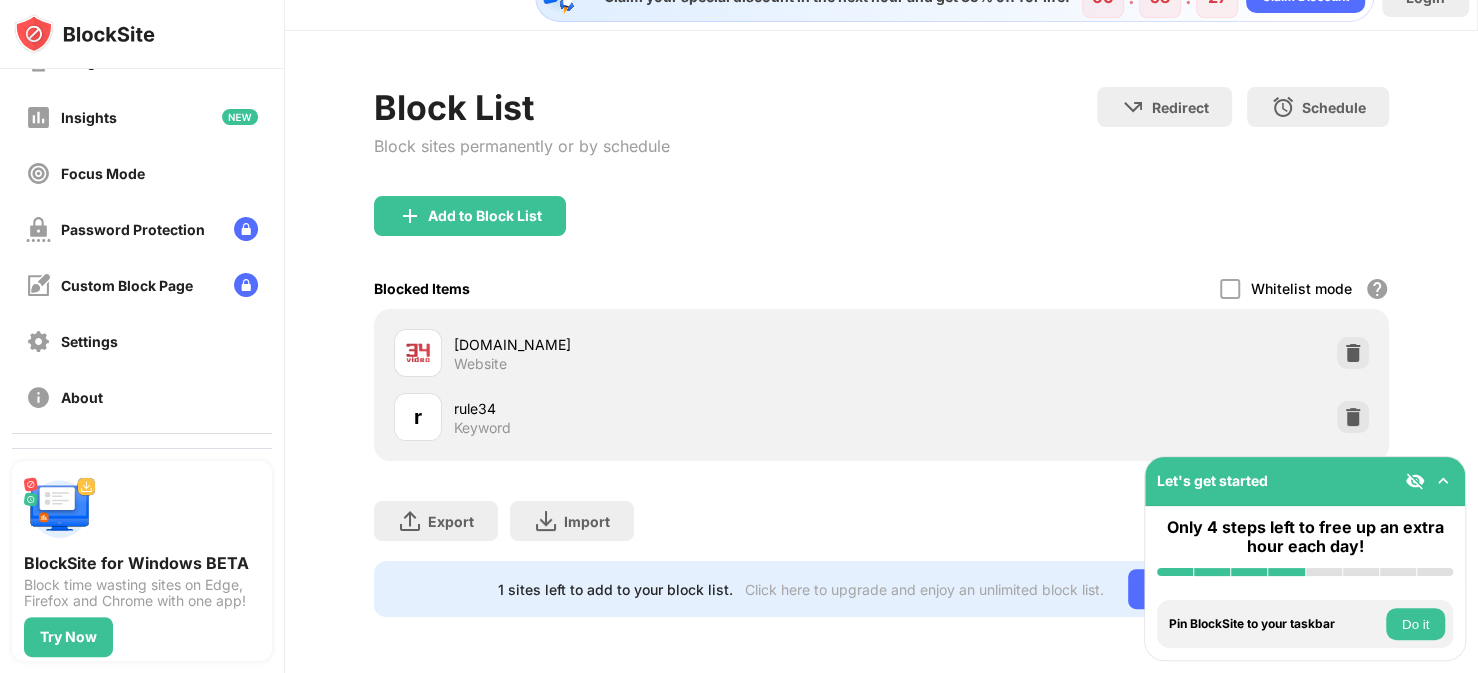 click on "Add to Block List" at bounding box center [882, 232] 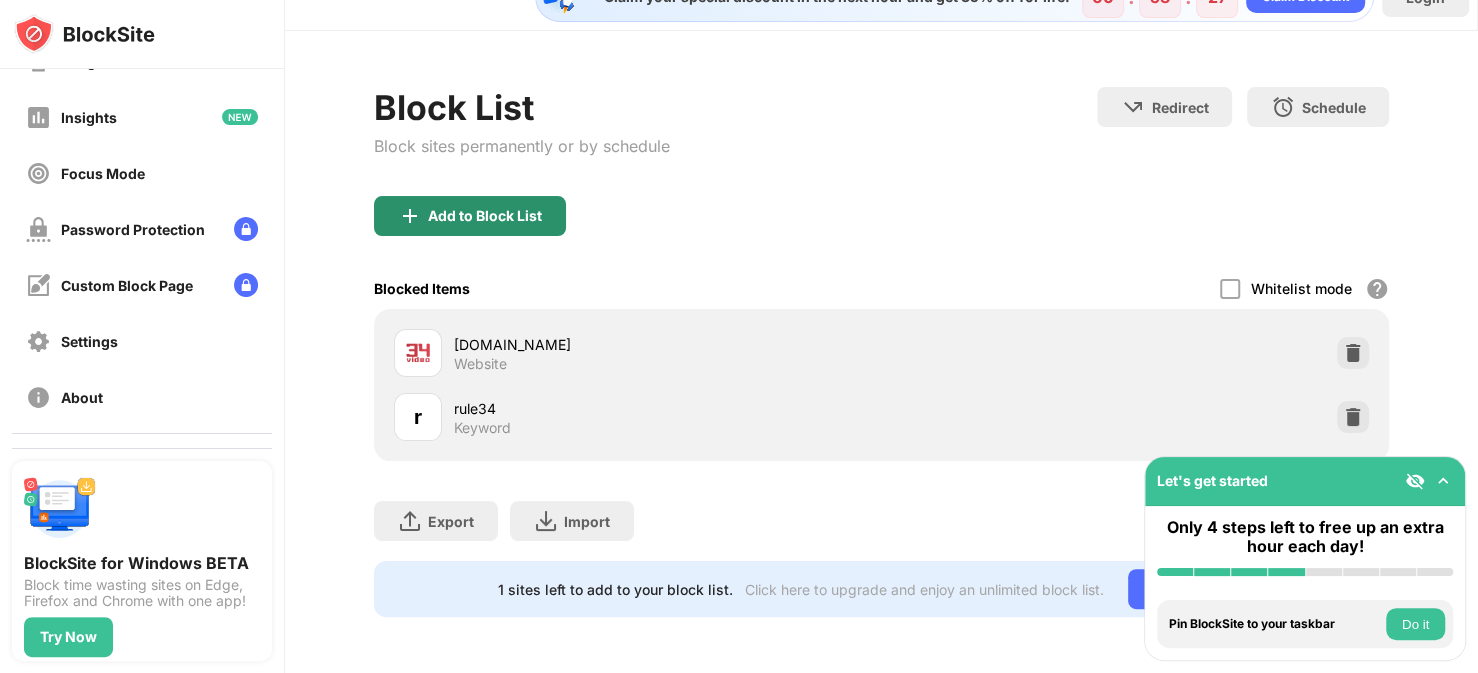 click on "Add to Block List" at bounding box center (470, 216) 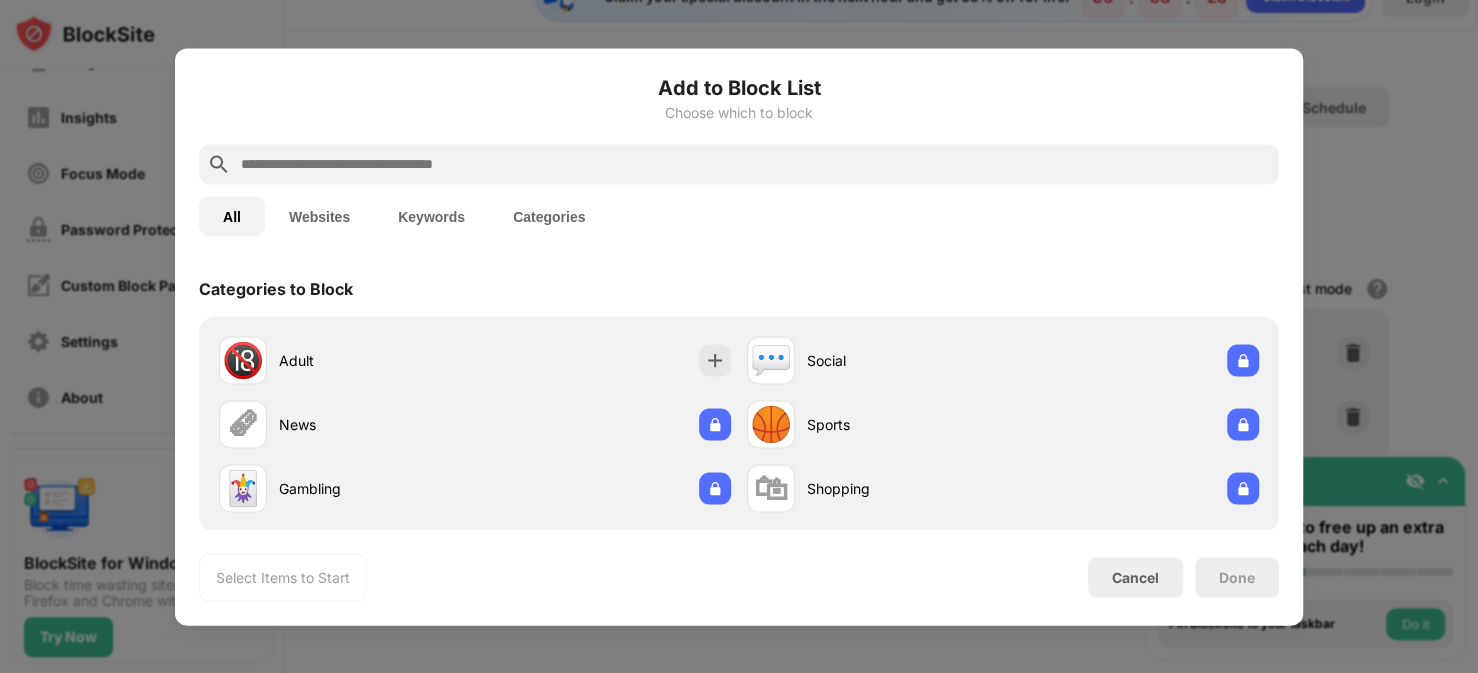 click at bounding box center [755, 164] 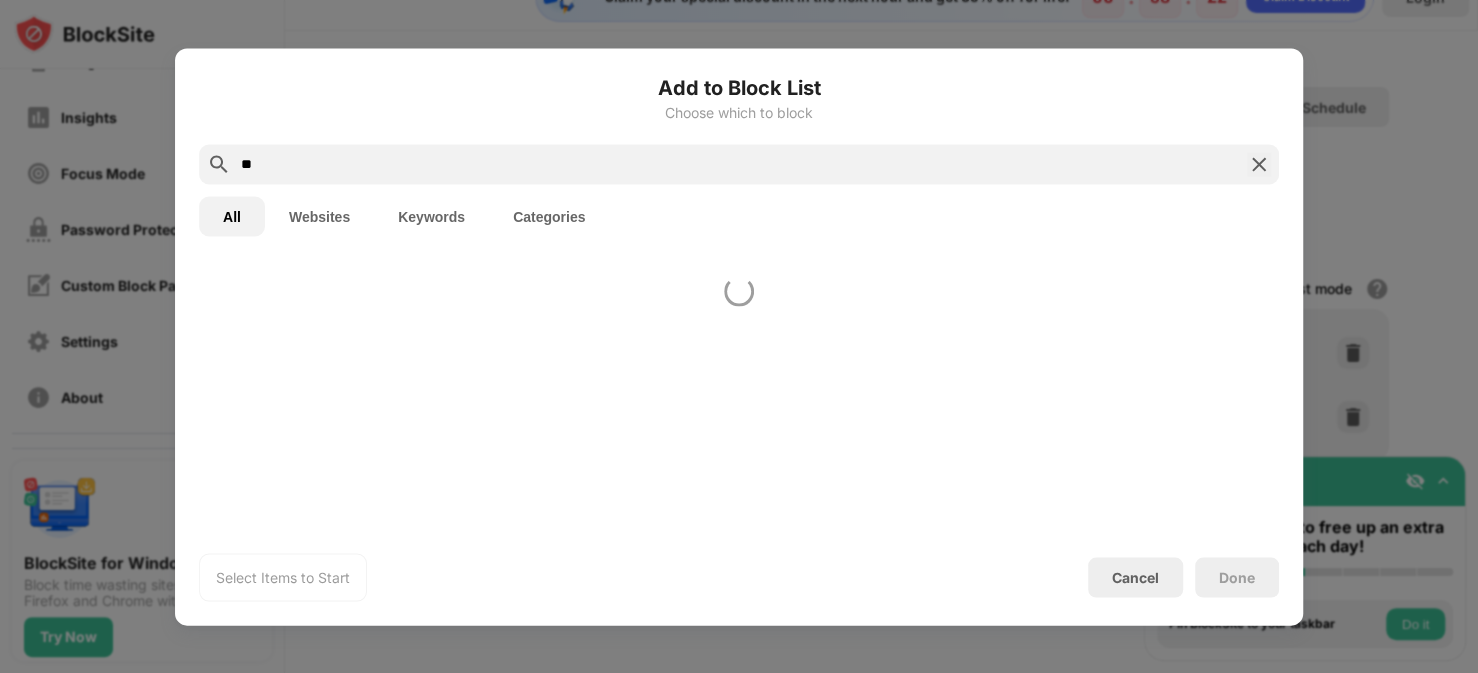 type on "*" 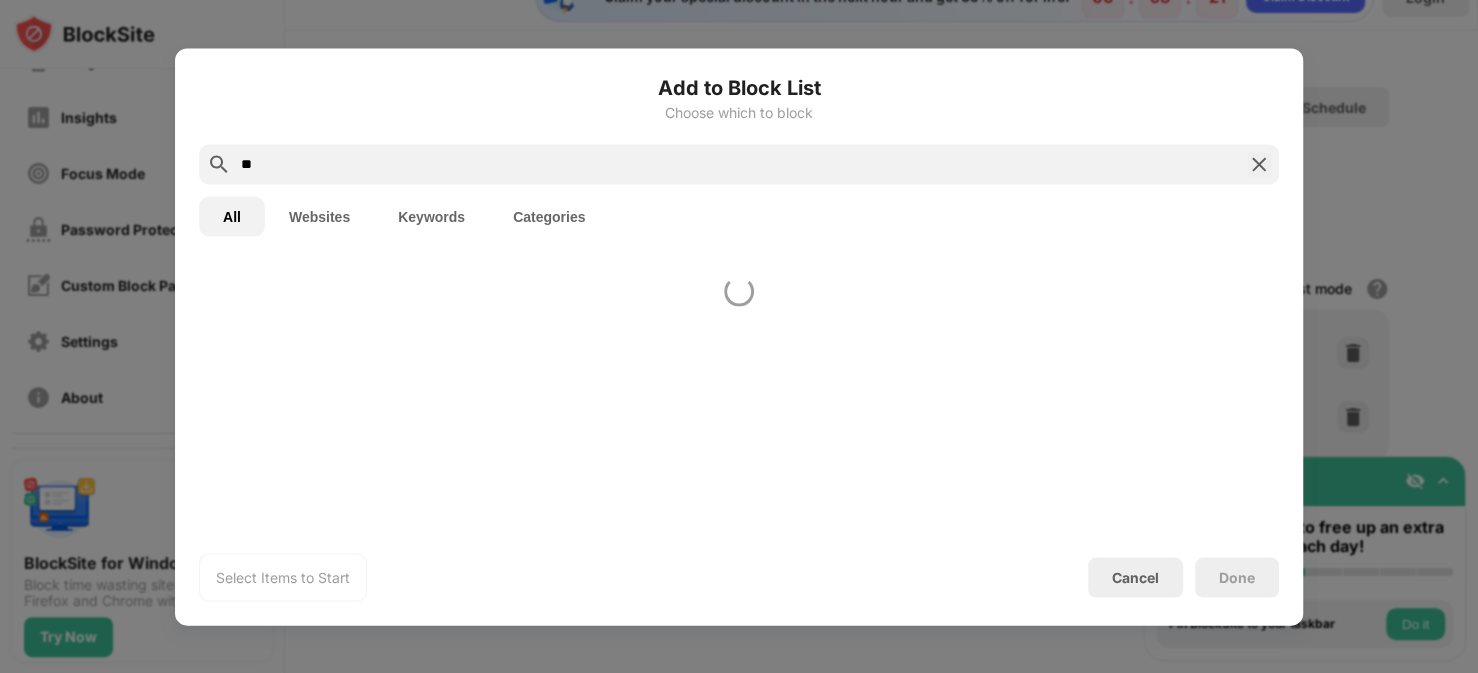 type on "*" 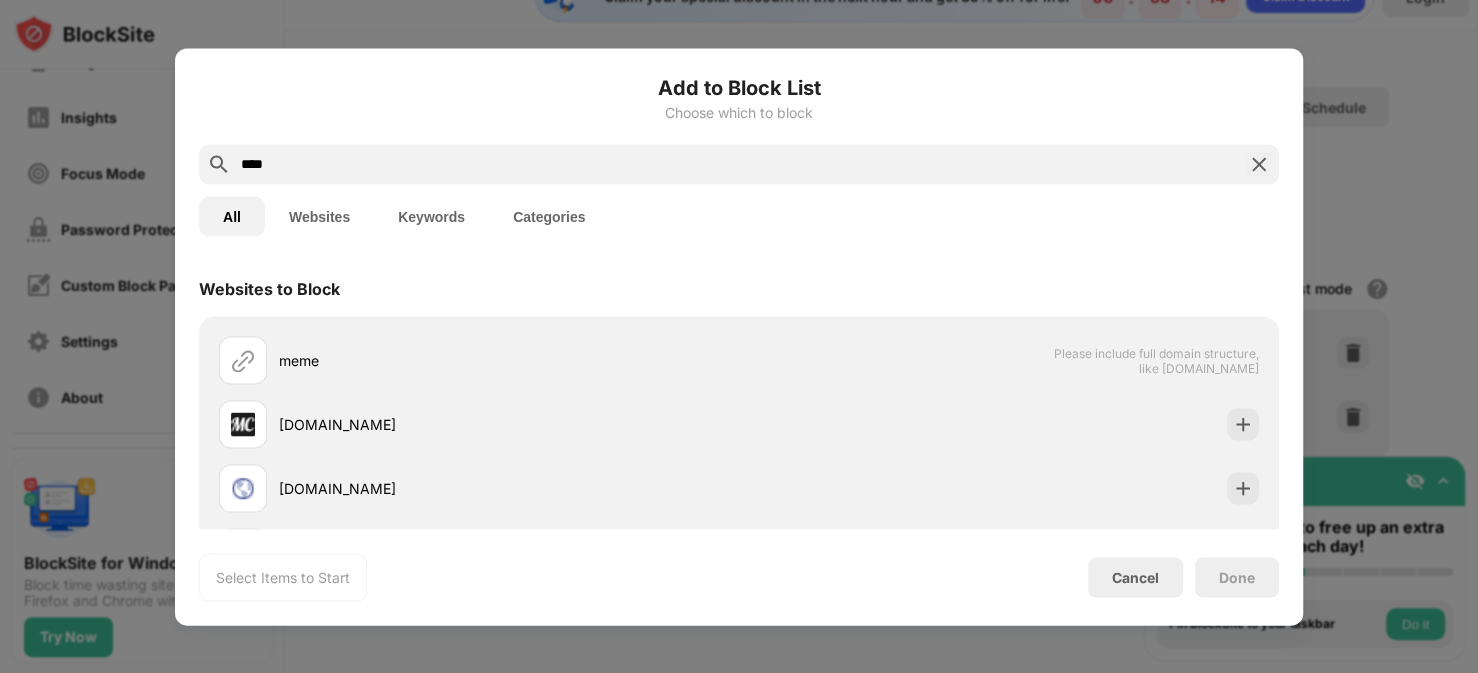 type on "****" 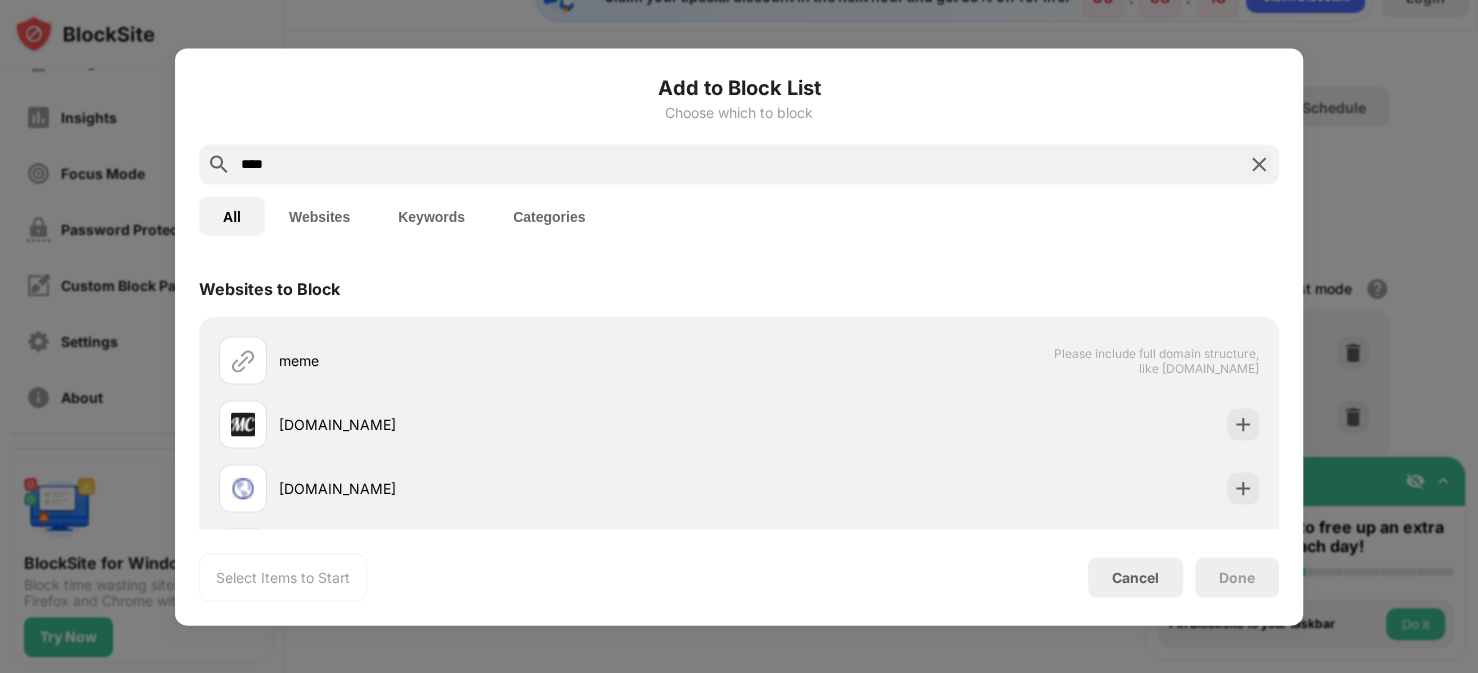 click on "Keywords" at bounding box center (431, 216) 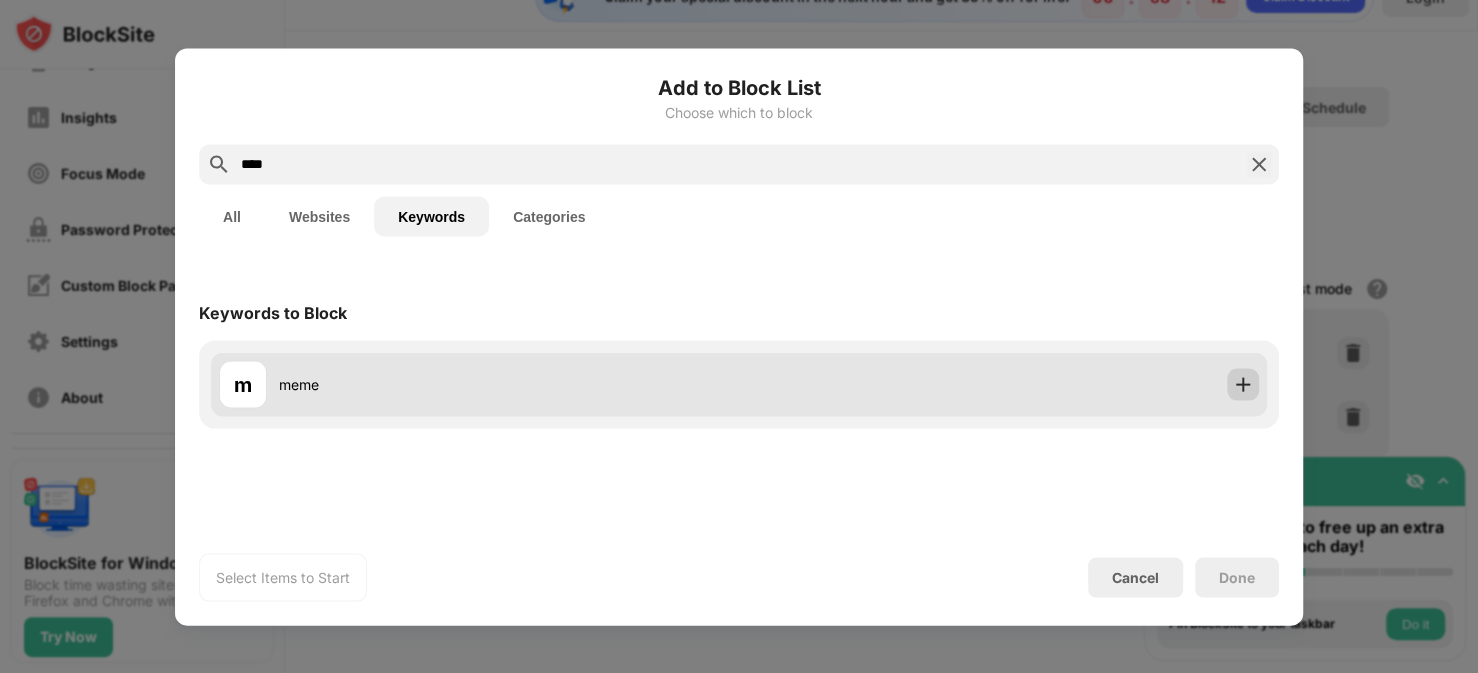 click at bounding box center (1243, 384) 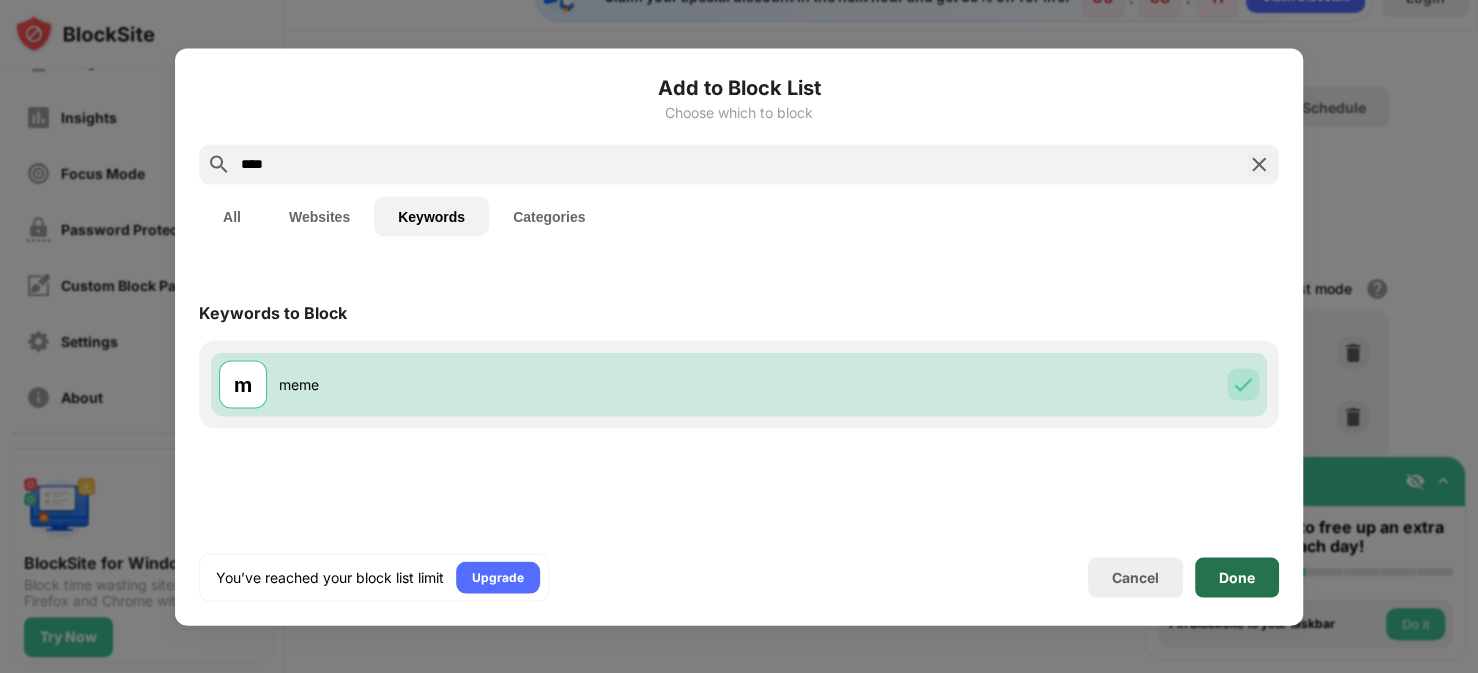 click on "Done" at bounding box center [1237, 577] 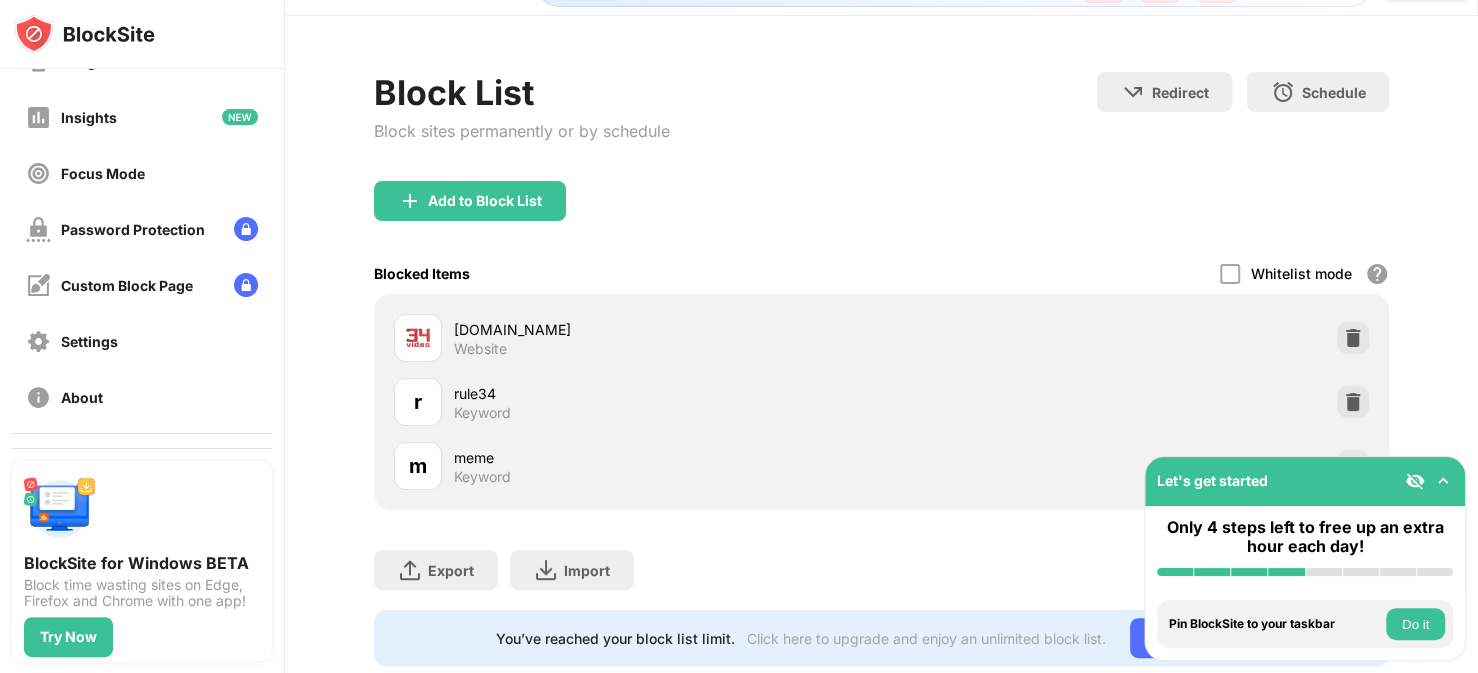 scroll, scrollTop: 116, scrollLeft: 0, axis: vertical 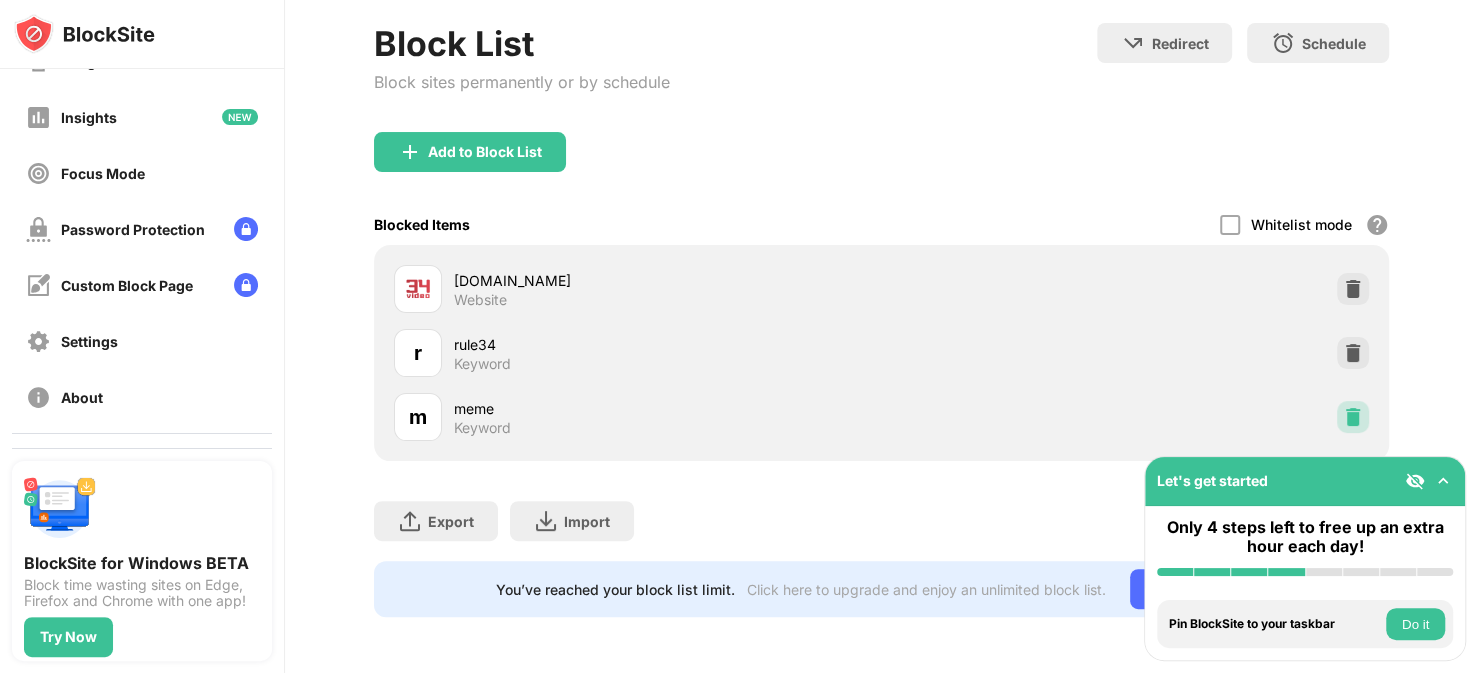 click at bounding box center (1353, 417) 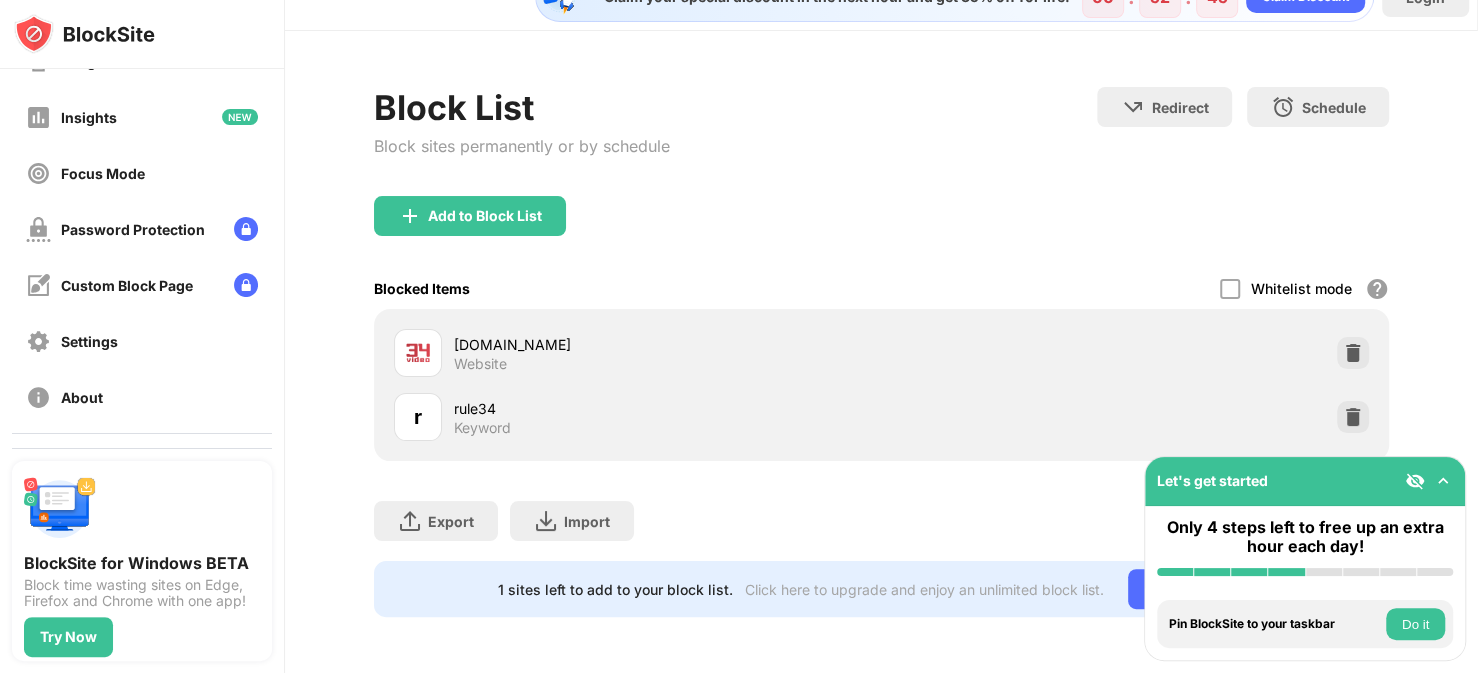 scroll, scrollTop: 53, scrollLeft: 0, axis: vertical 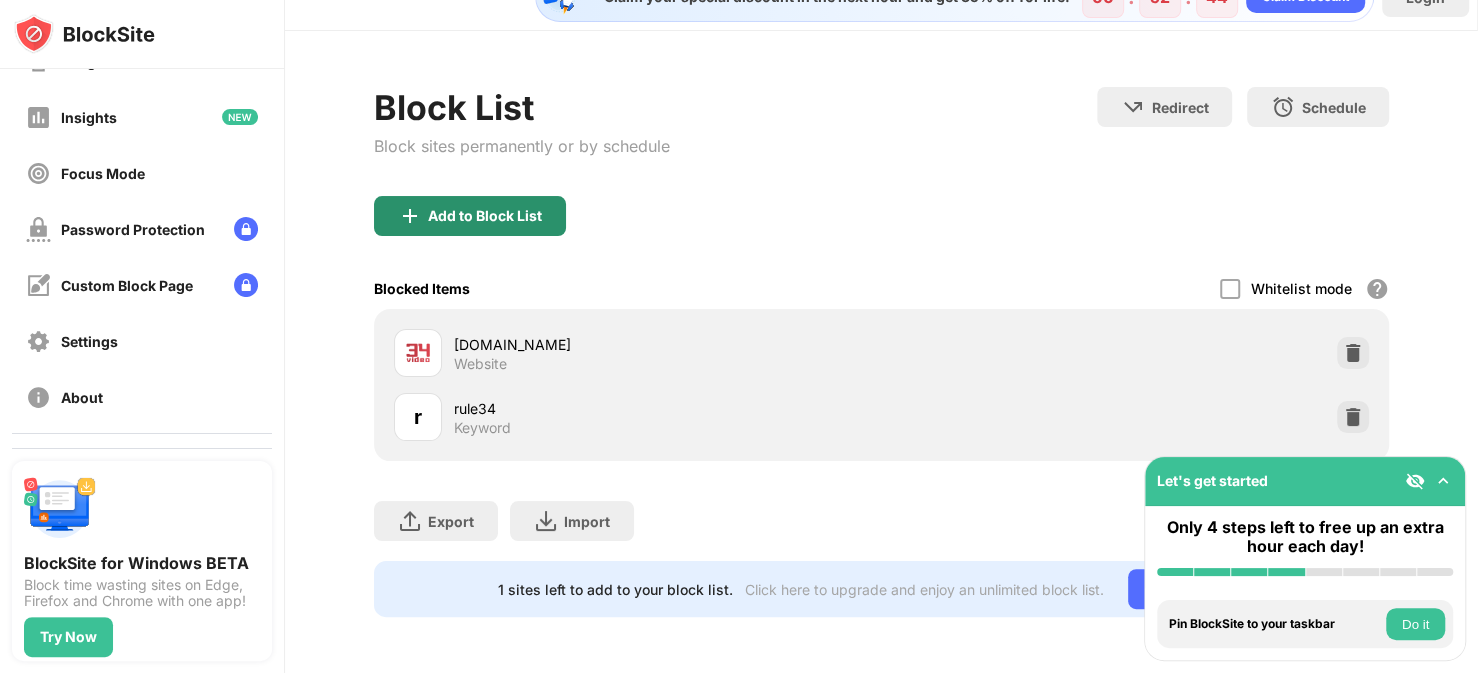 click on "Add to Block List" at bounding box center [470, 216] 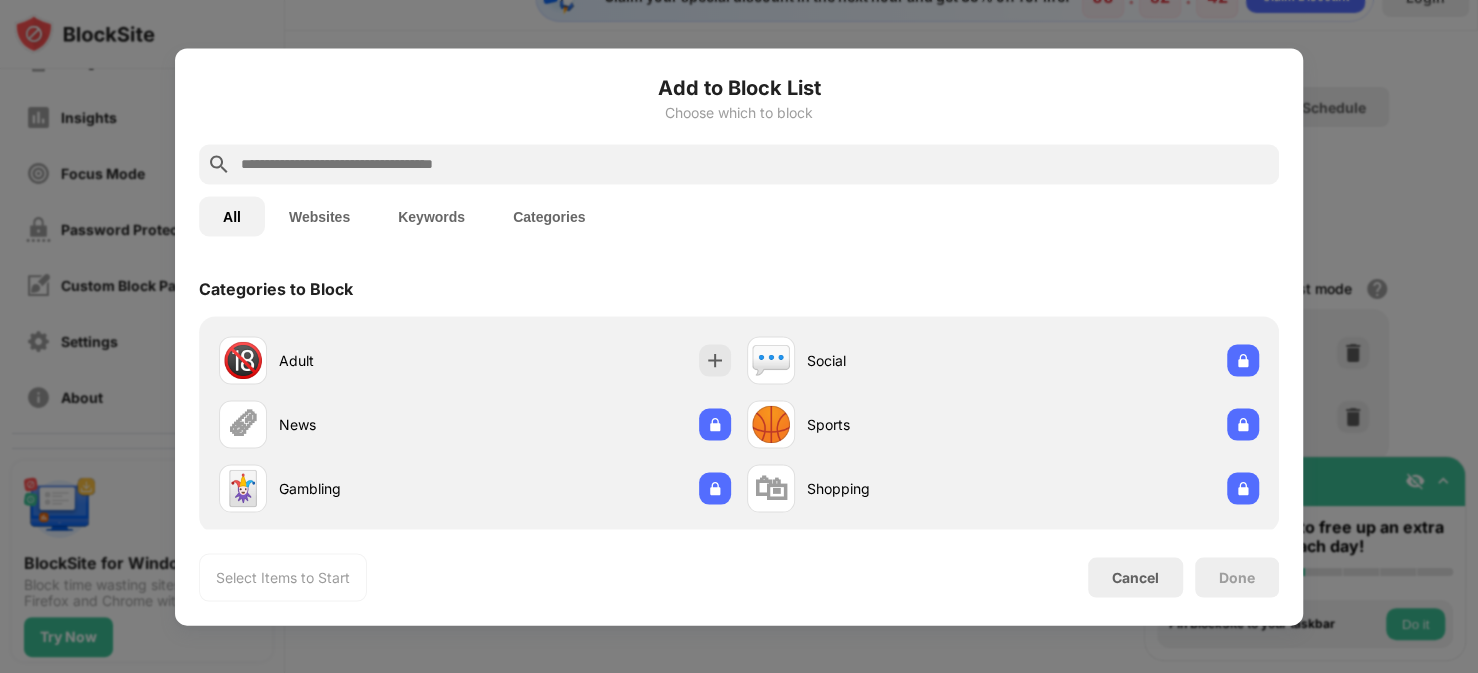 click at bounding box center (755, 164) 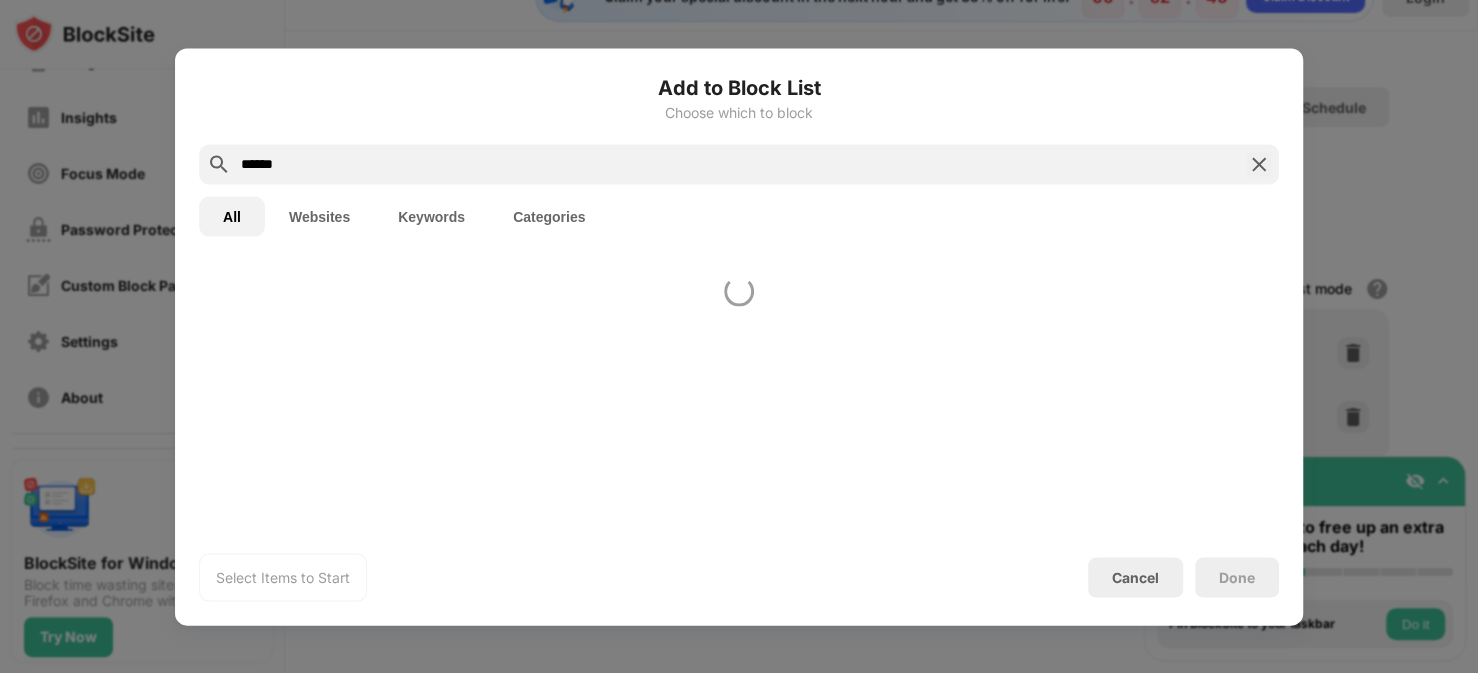 type on "******" 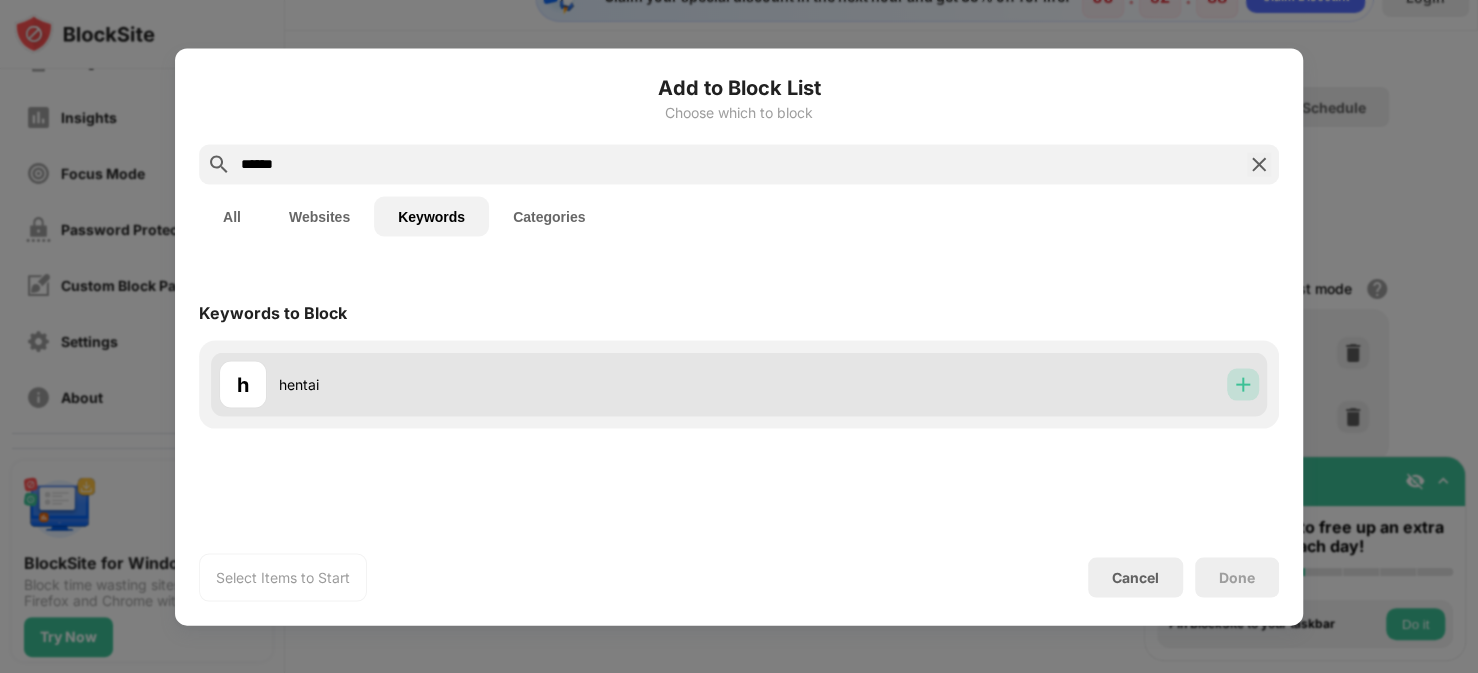 click at bounding box center [1243, 384] 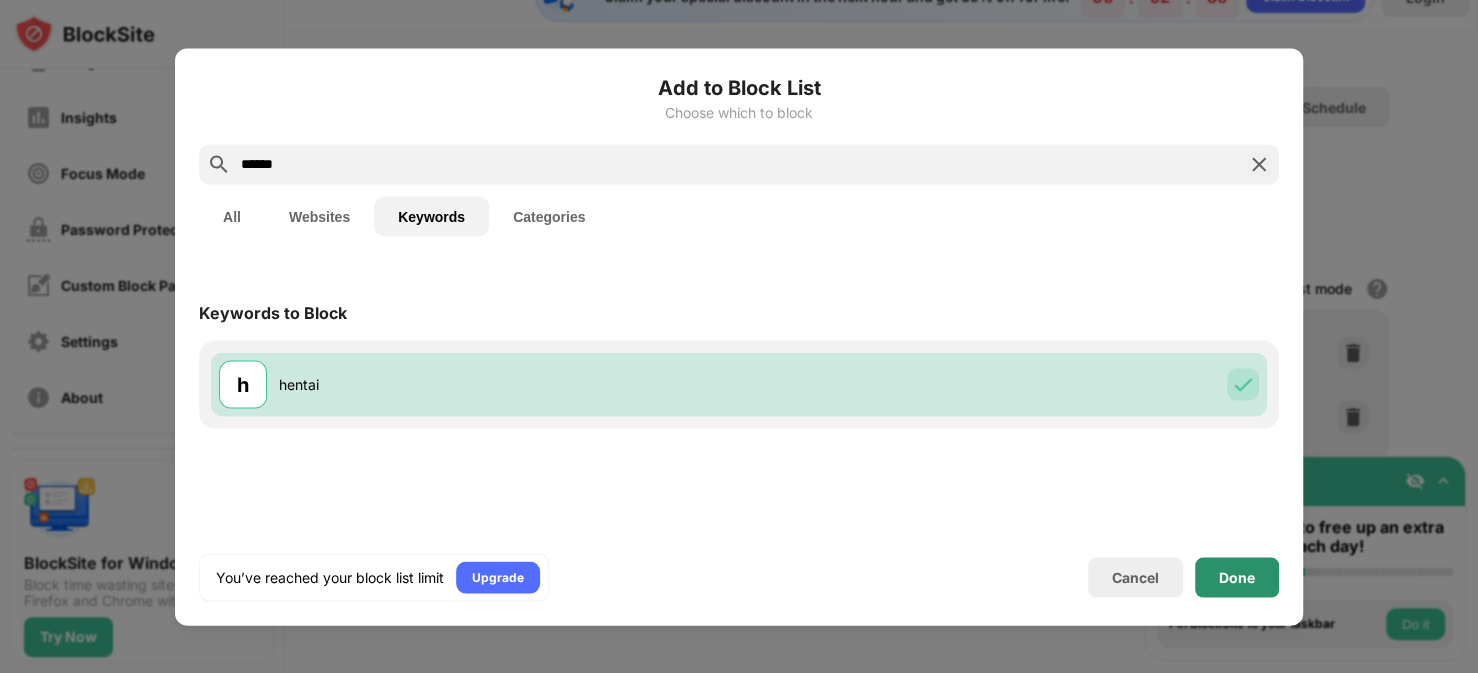 click on "Done" at bounding box center [1237, 577] 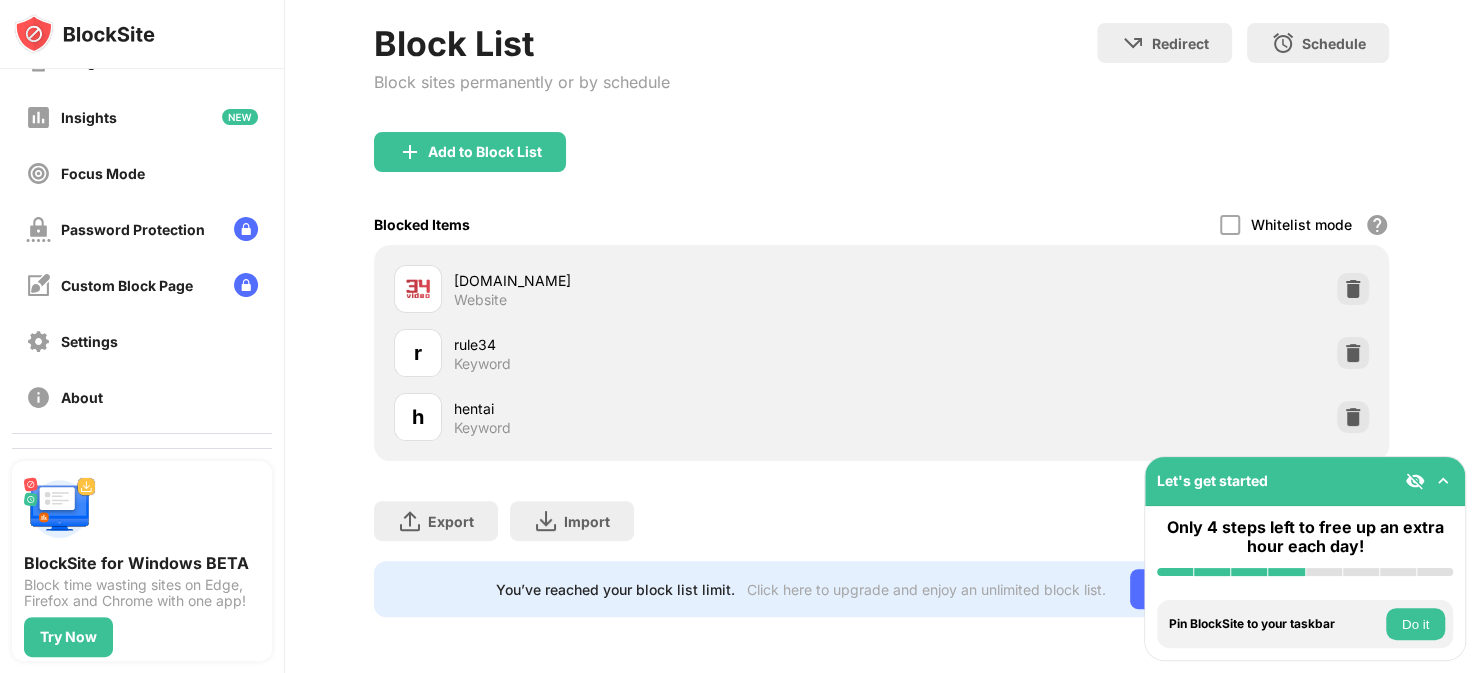 scroll, scrollTop: 116, scrollLeft: 0, axis: vertical 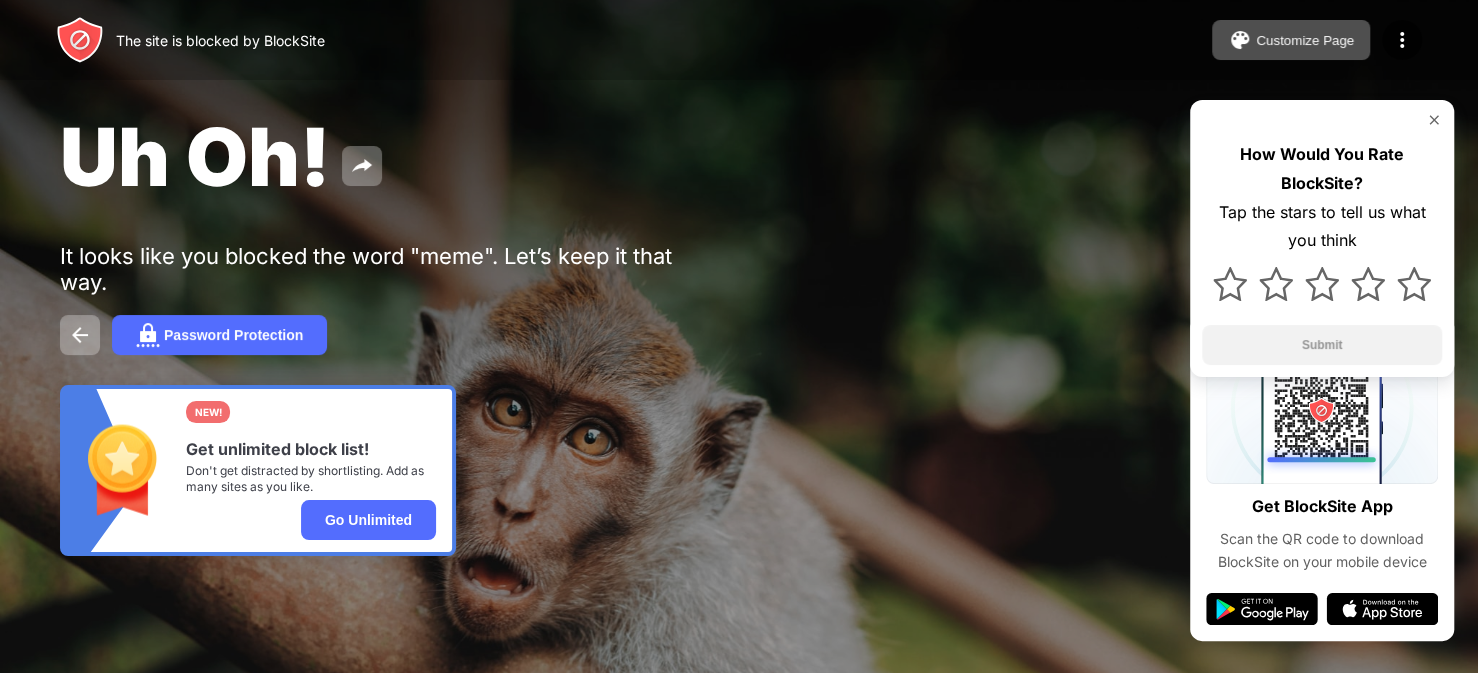 click at bounding box center (1434, 120) 